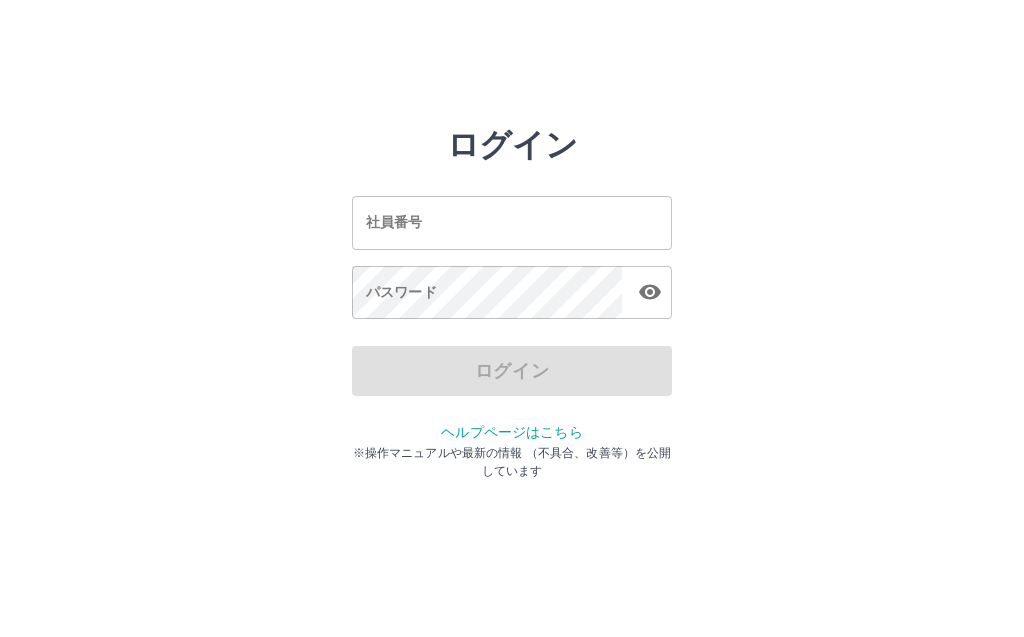 scroll, scrollTop: 0, scrollLeft: 0, axis: both 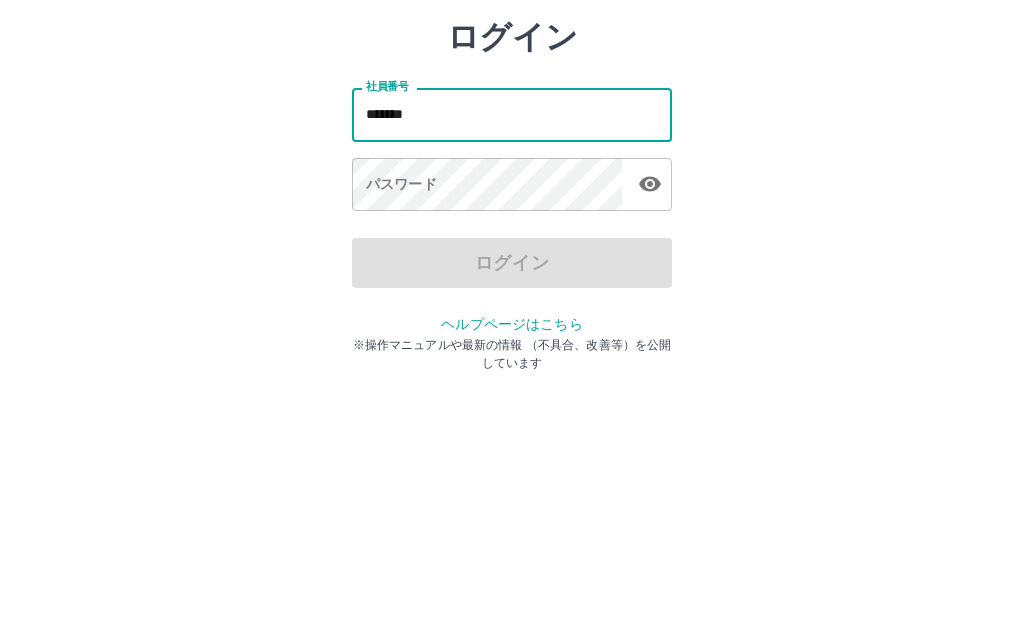 type on "*******" 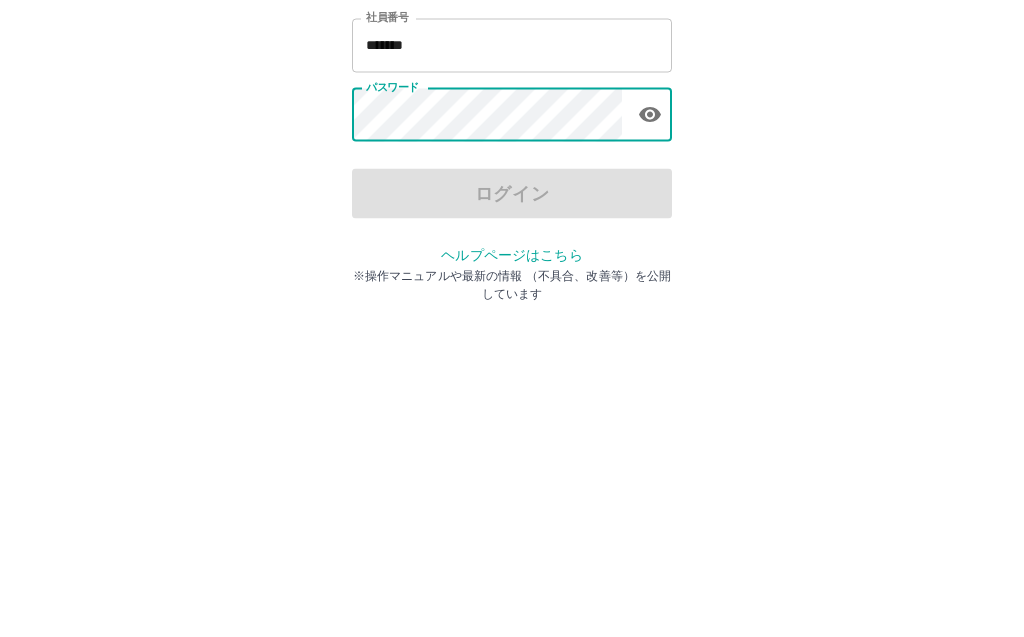 click on "社員番号 ******* 社員番号 パスワード パスワード" at bounding box center [512, 254] 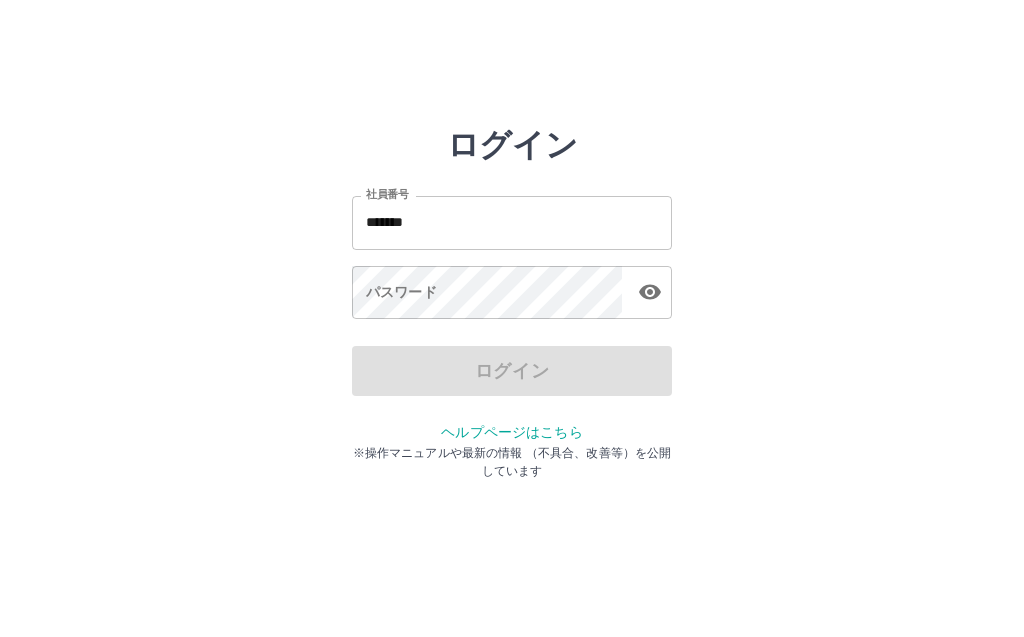 click on "パスワード パスワード" at bounding box center [512, 294] 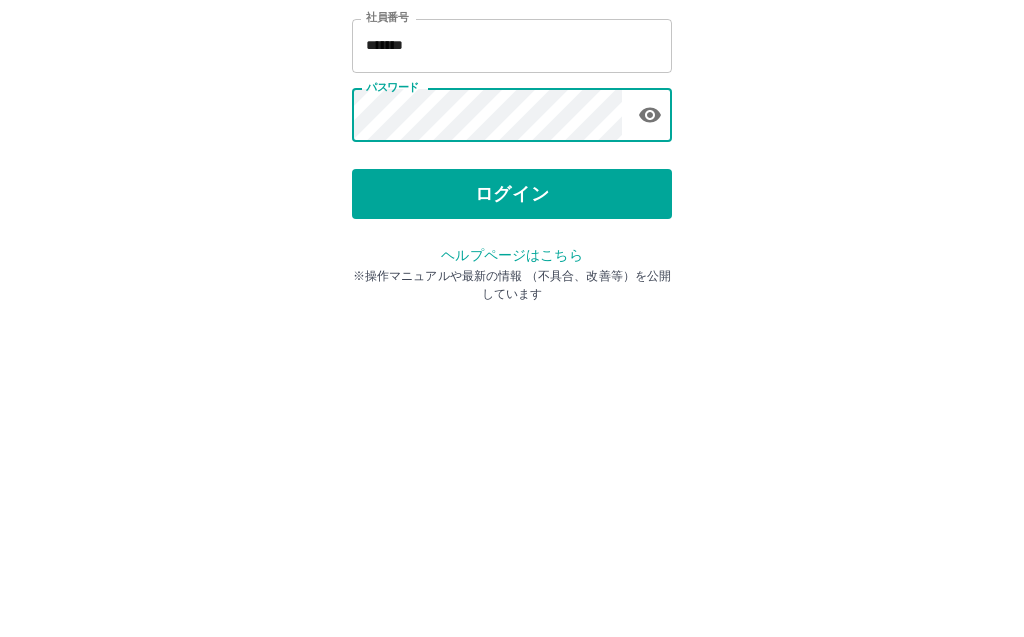 click on "ログイン" at bounding box center (512, 371) 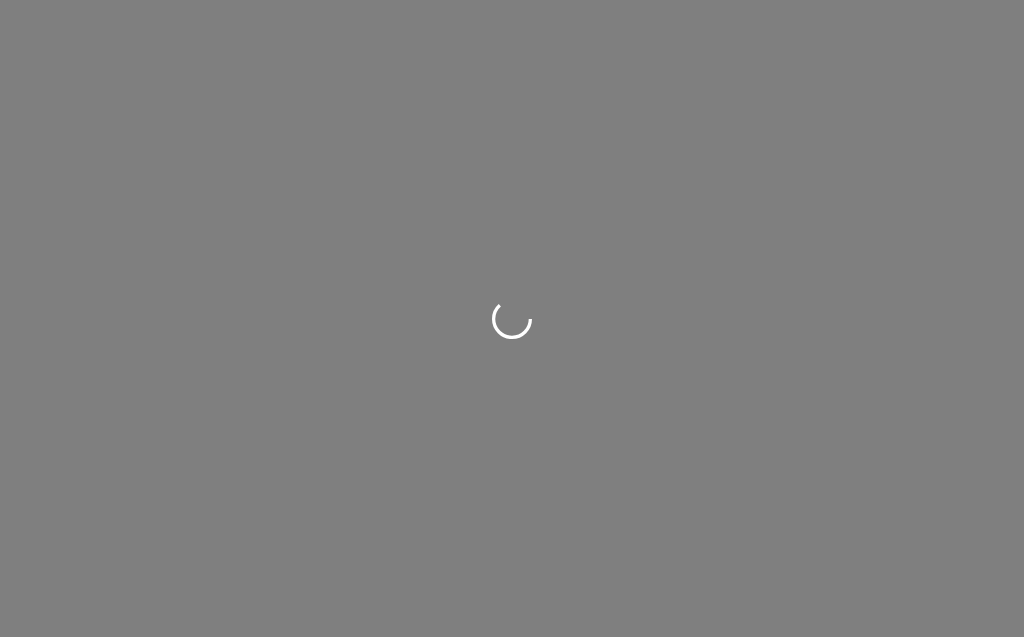 scroll, scrollTop: 0, scrollLeft: 0, axis: both 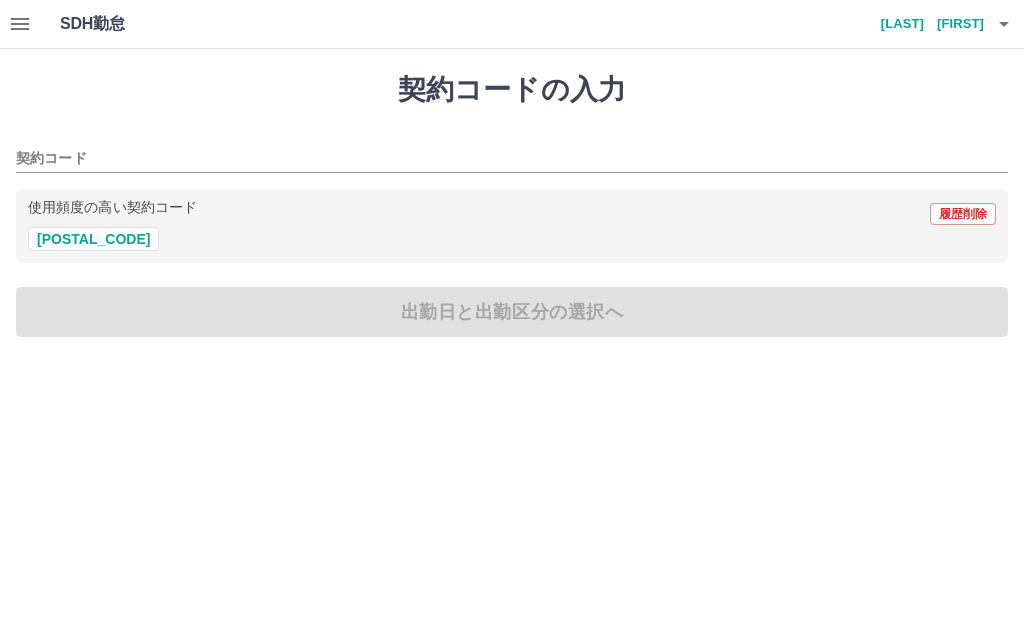 click on "[POSTAL_CODE]" at bounding box center [93, 239] 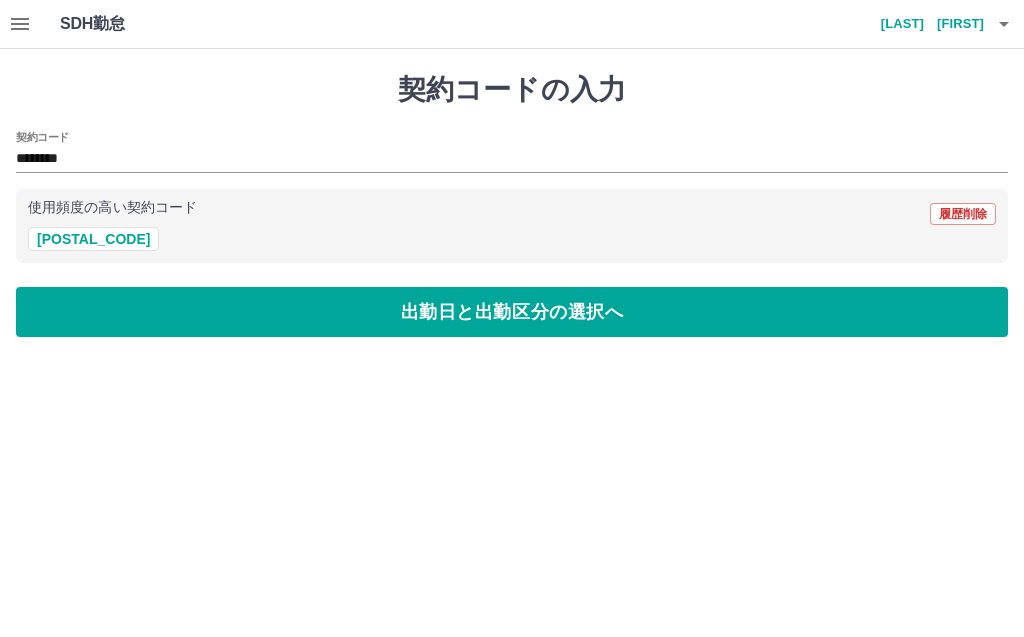 type on "********" 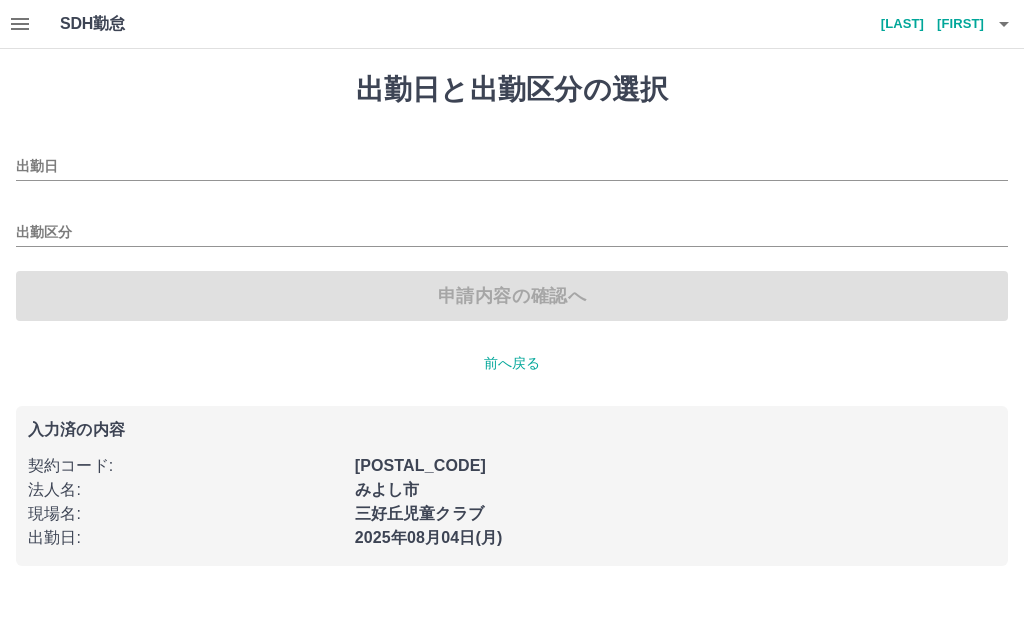 type on "**********" 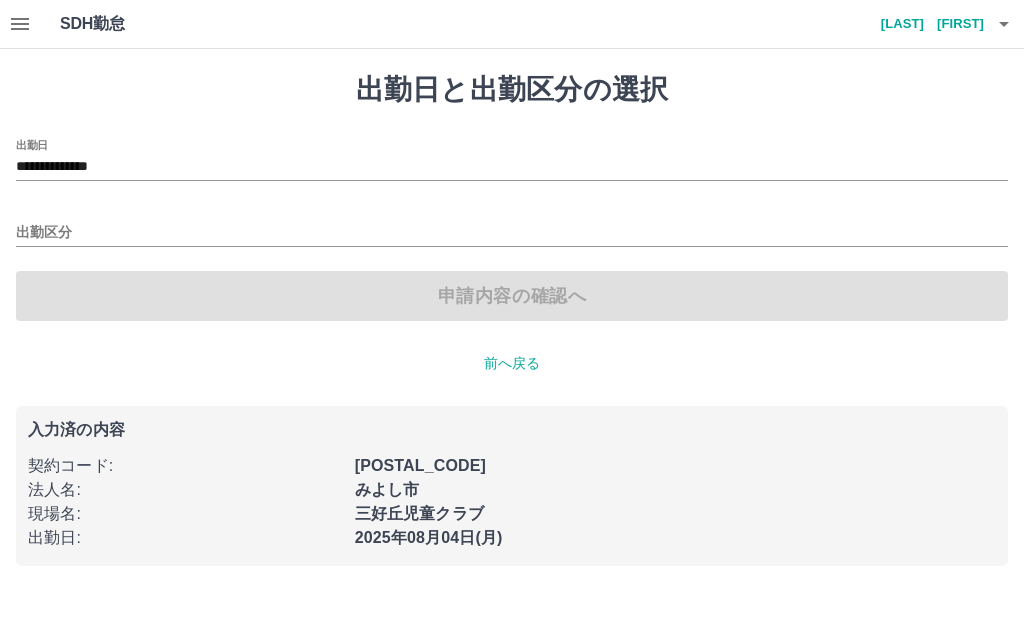 click on "出勤区分" at bounding box center (512, 226) 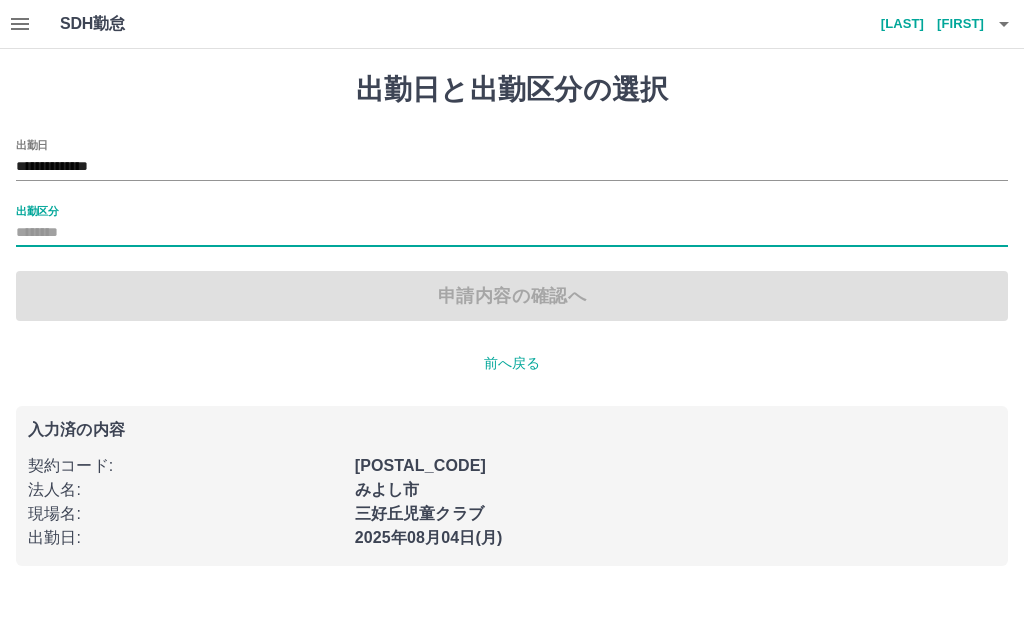 click on "出勤区分" at bounding box center [37, 210] 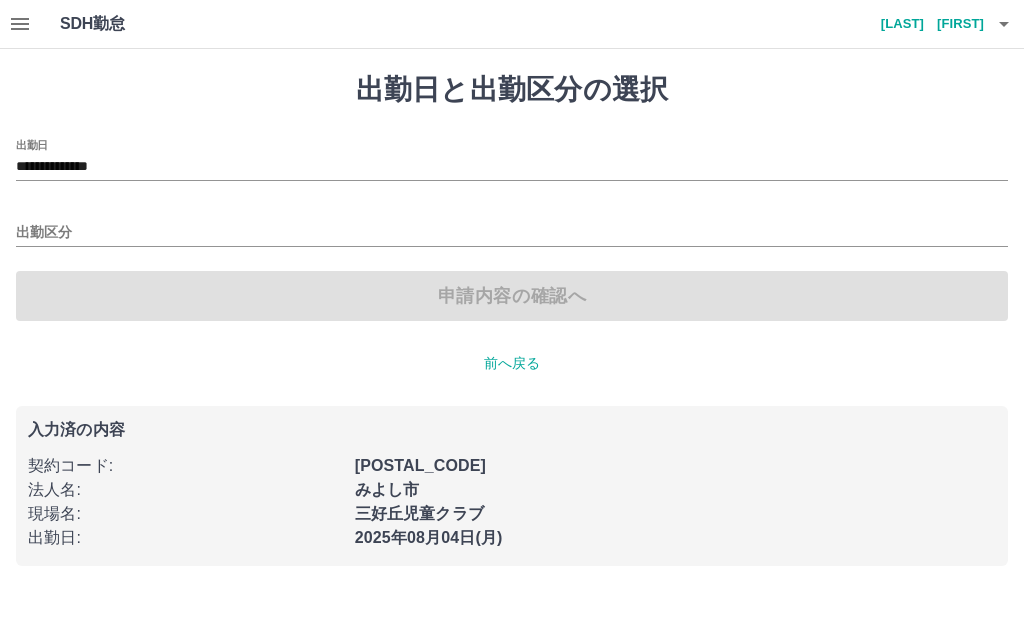 click on "出勤区分" at bounding box center [512, 233] 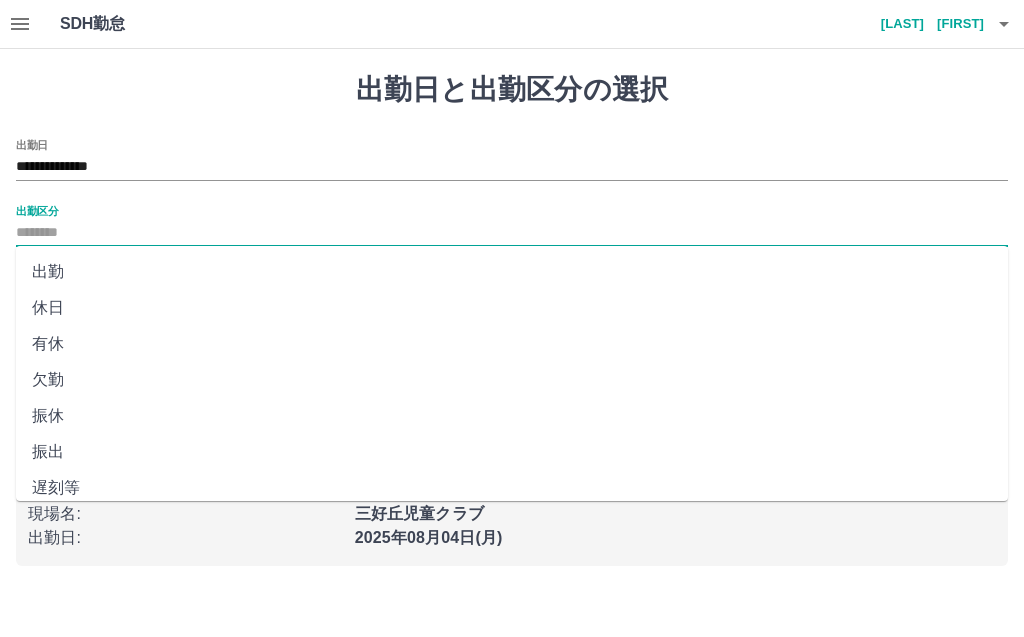 click on "出勤" at bounding box center (512, 272) 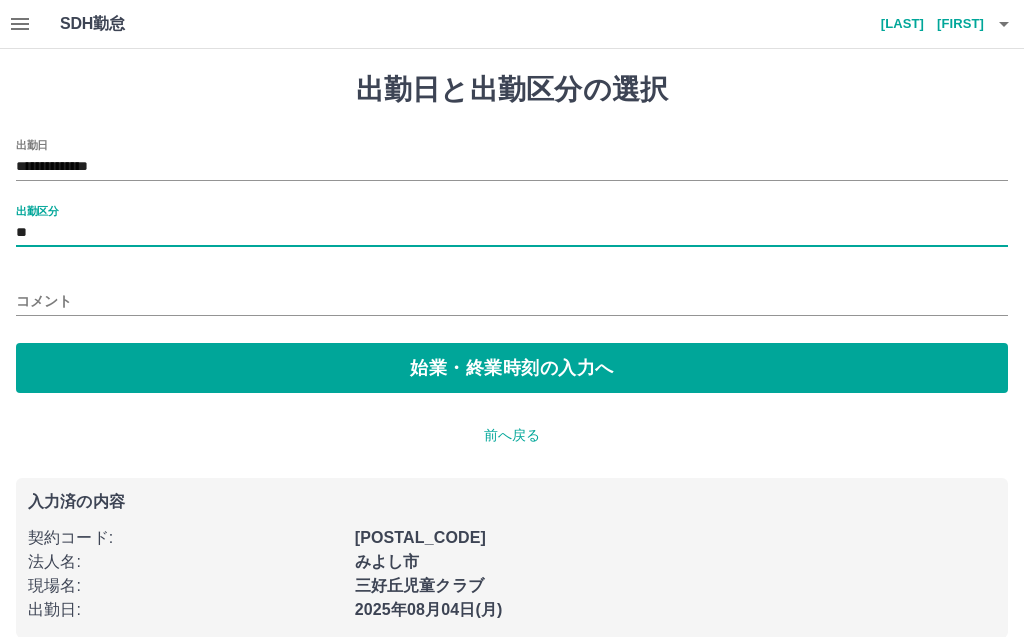 click on "始業・終業時刻の入力へ" at bounding box center [512, 368] 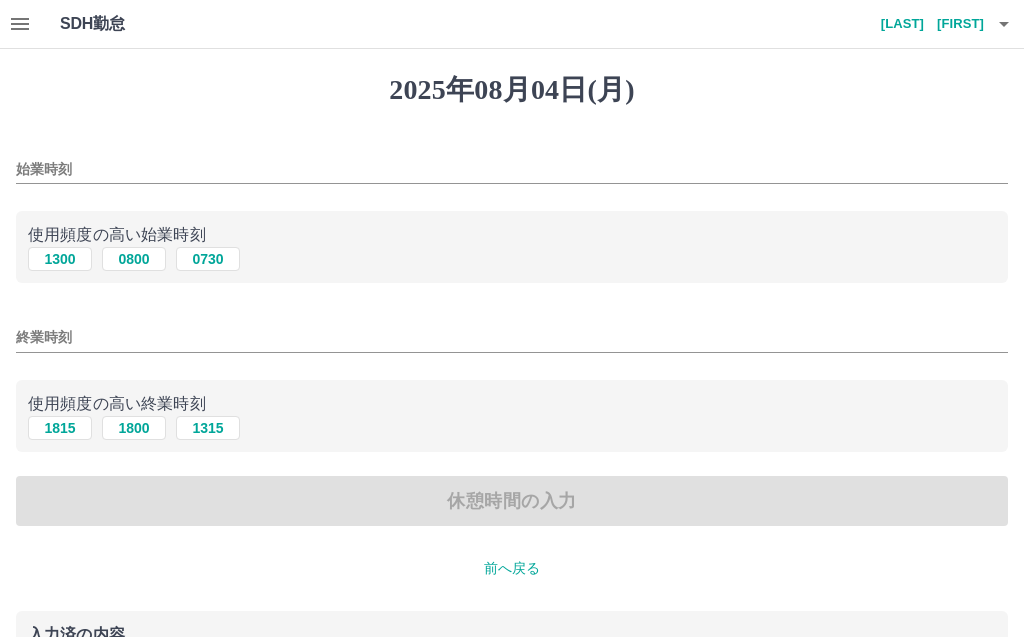 click on "0800" at bounding box center (134, 259) 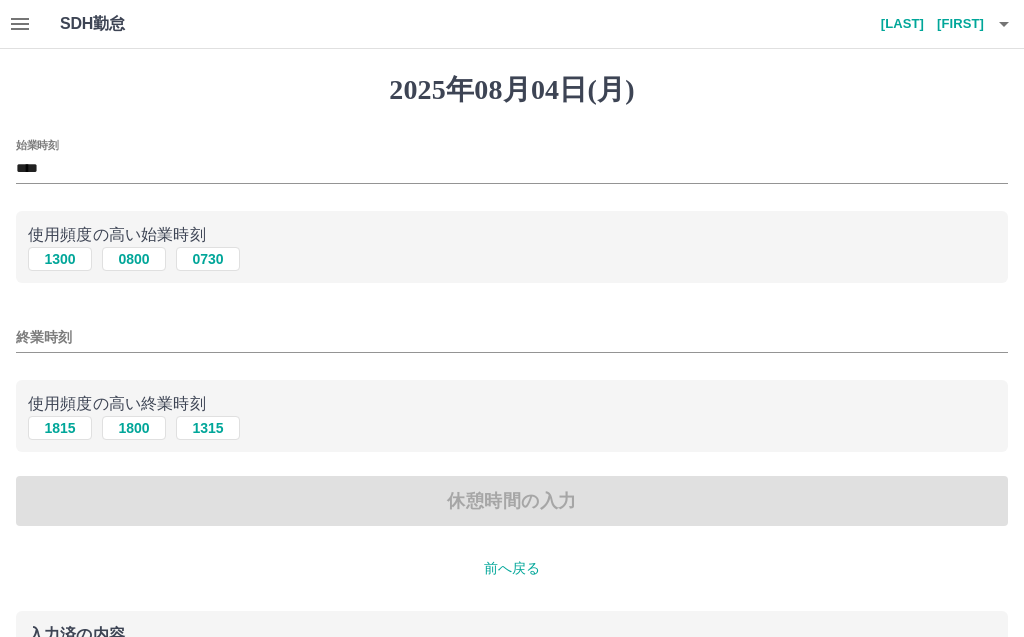 click on "1315" at bounding box center [208, 428] 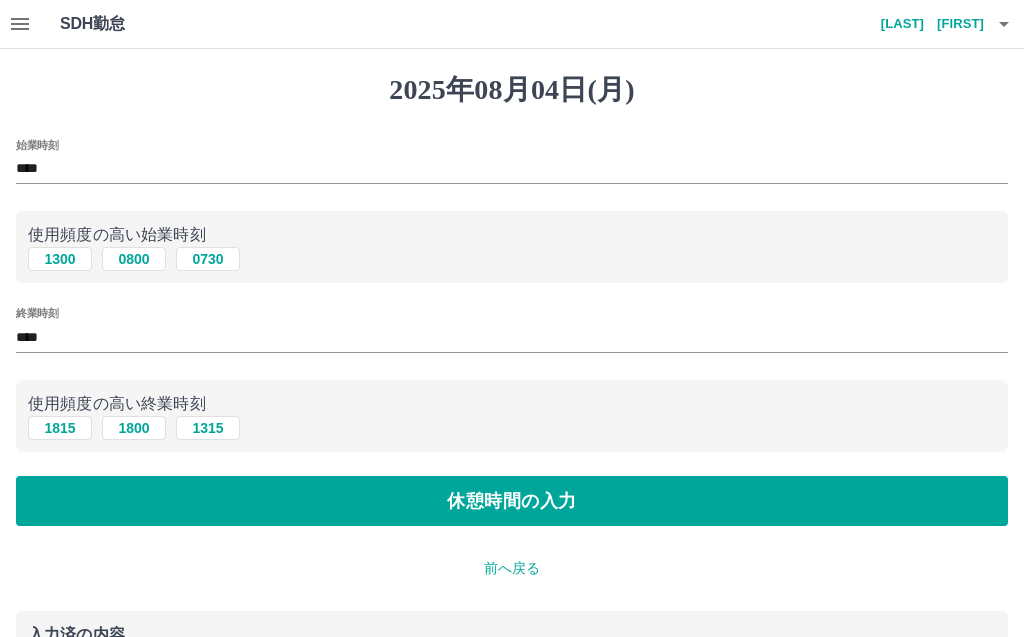 click on "休憩時間の入力" at bounding box center [512, 501] 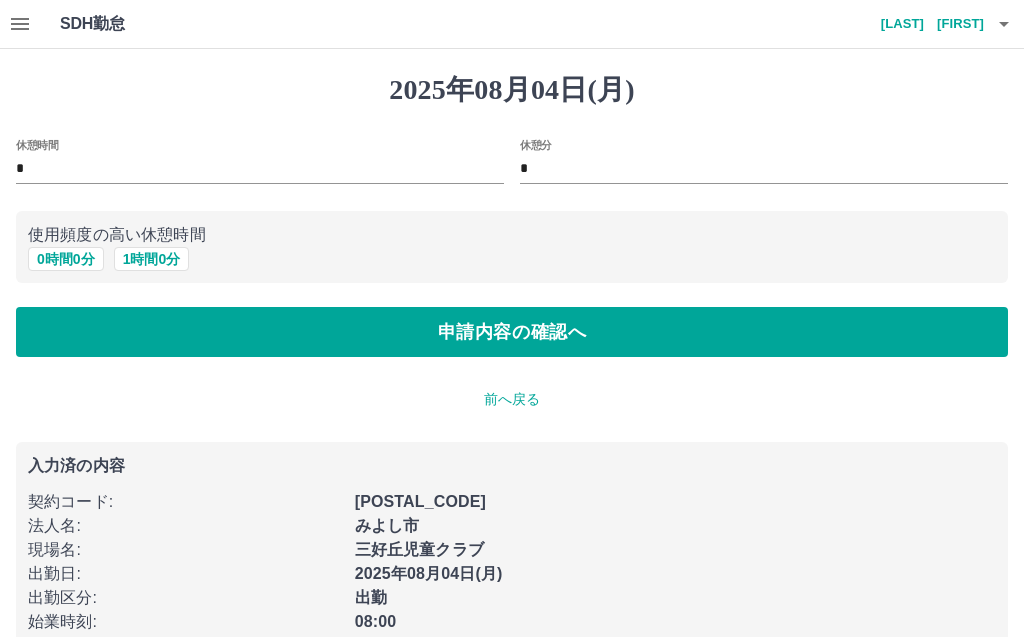 click on "0 時間 0 分" at bounding box center (66, 259) 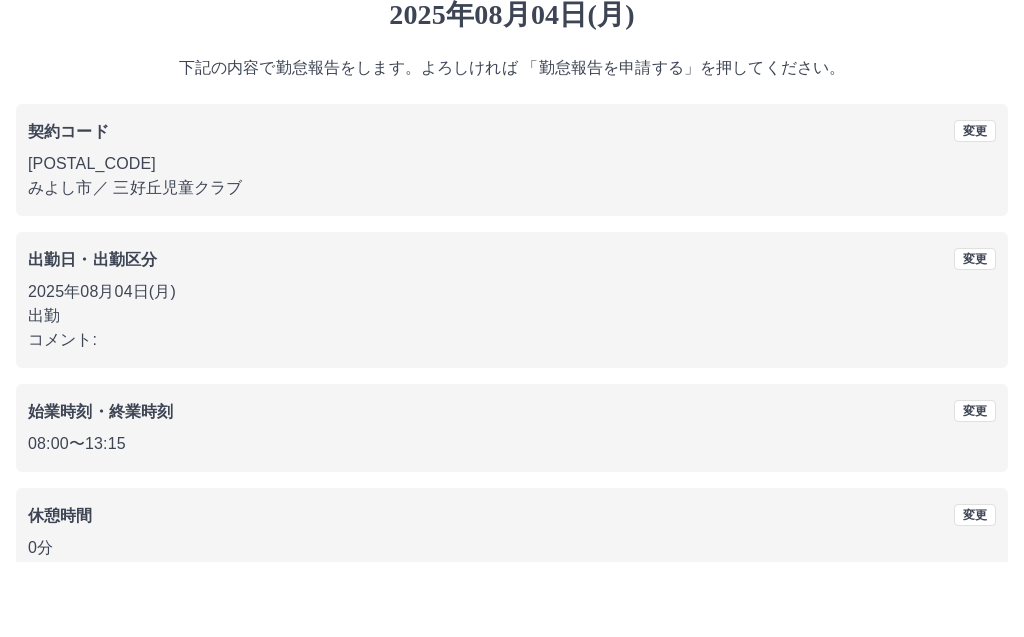 scroll, scrollTop: 30, scrollLeft: 0, axis: vertical 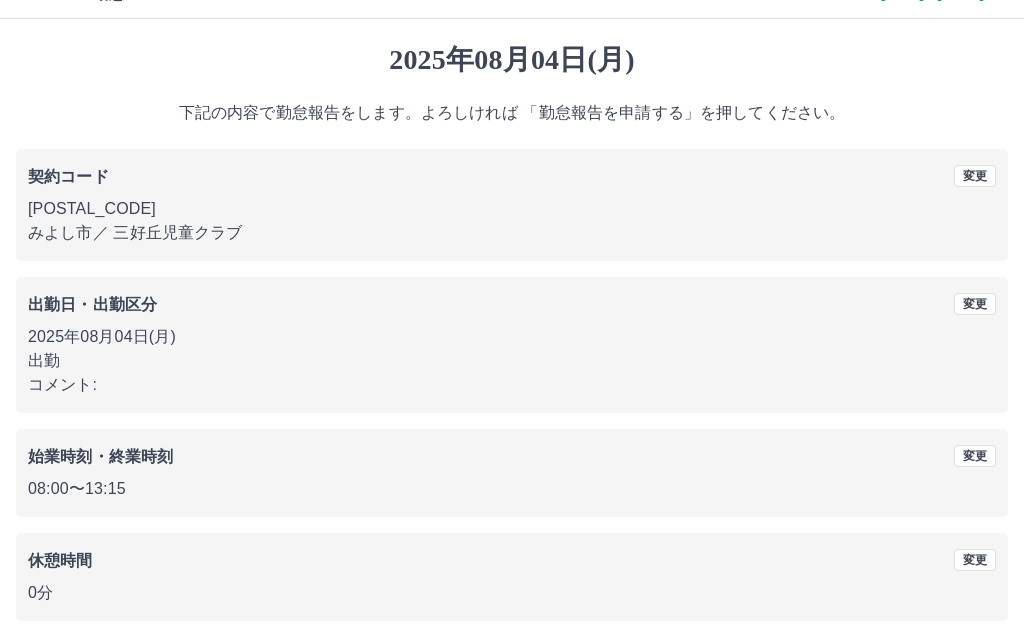 click on "勤怠報告を申請する" at bounding box center [512, 670] 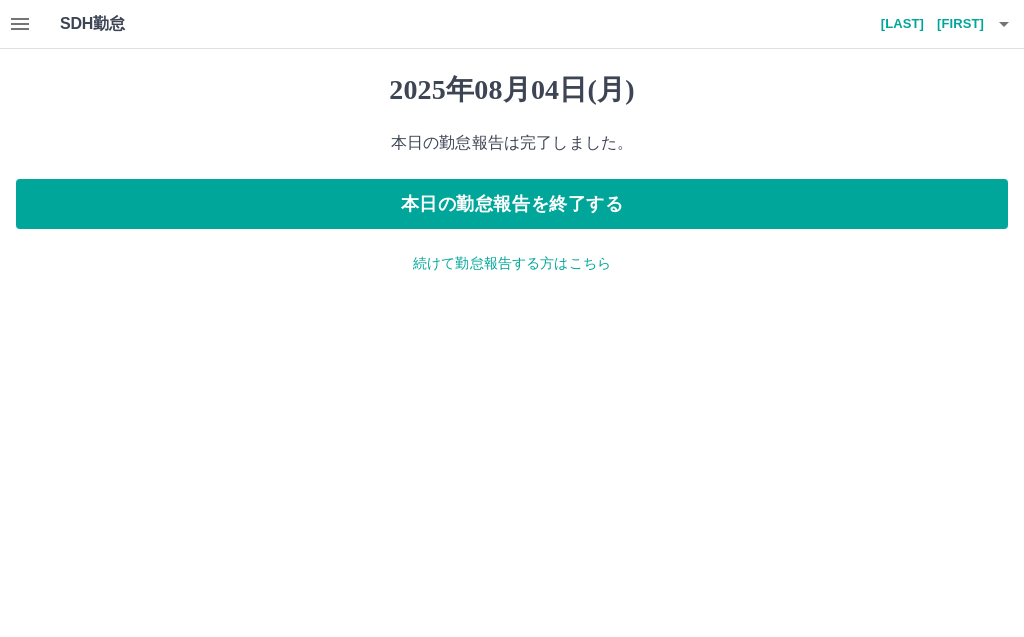 scroll, scrollTop: 0, scrollLeft: 0, axis: both 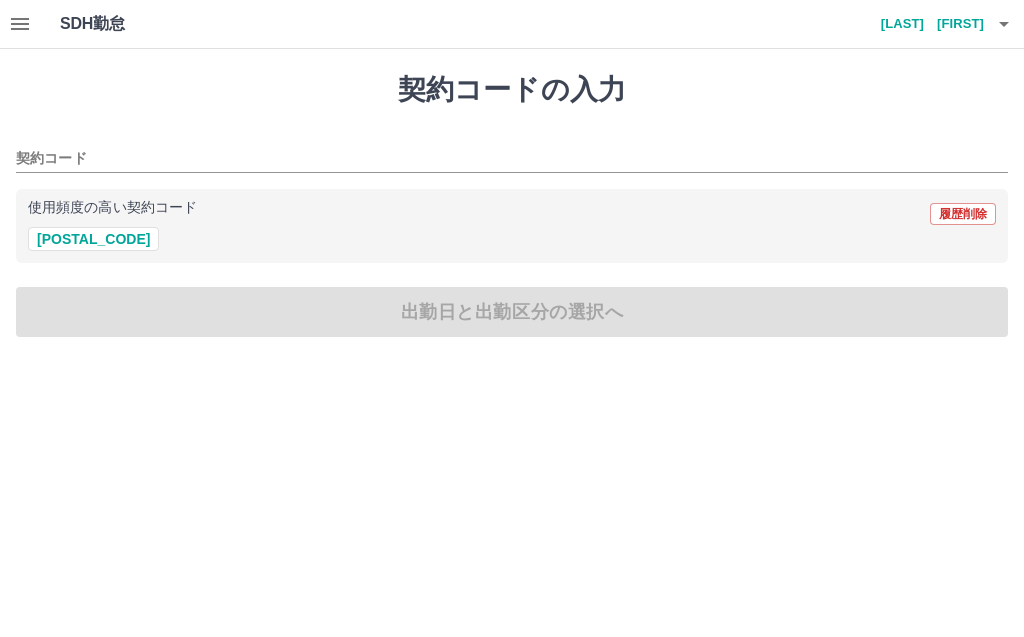 click 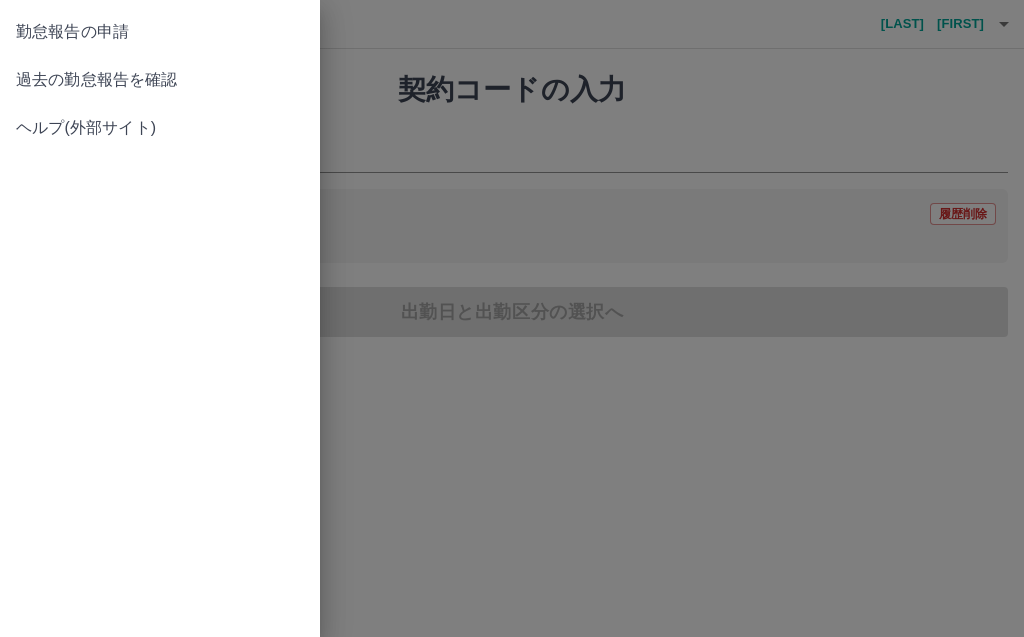 click on "勤怠報告の申請" at bounding box center (160, 32) 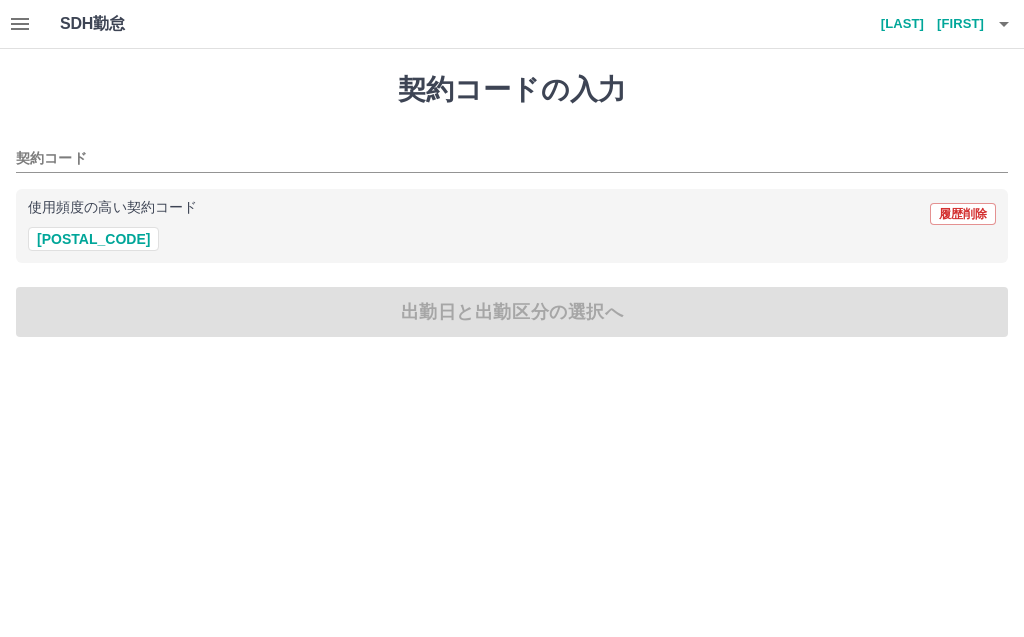 click 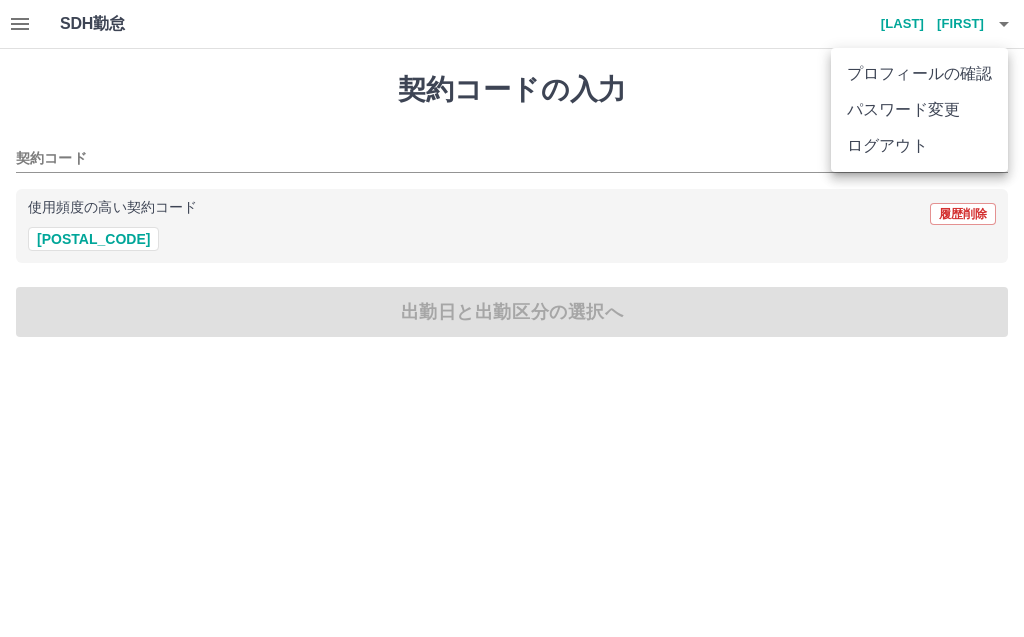 click on "ログアウト" at bounding box center [919, 146] 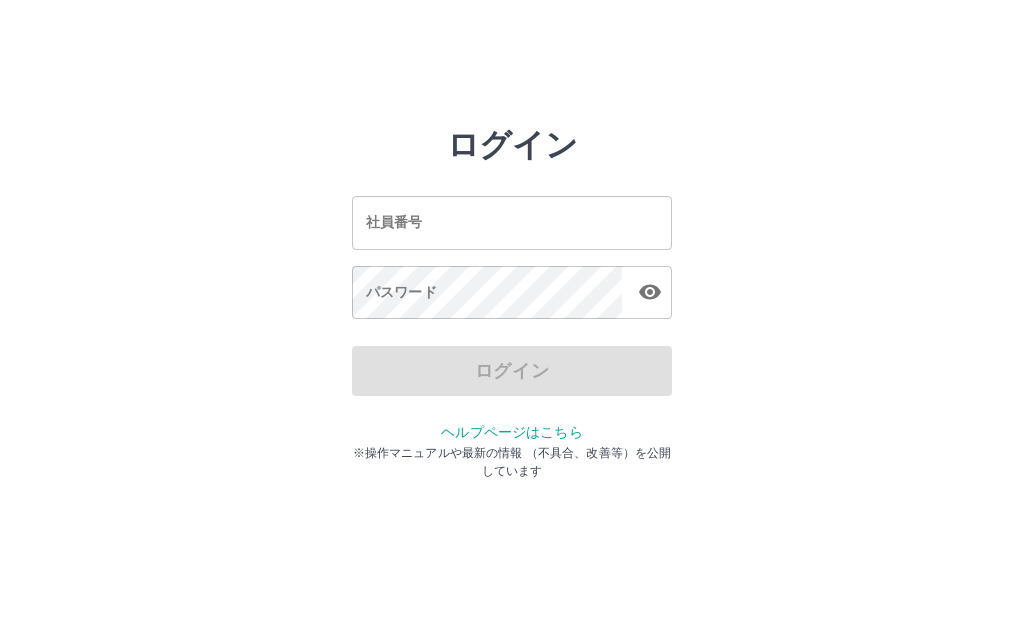 scroll, scrollTop: 0, scrollLeft: 0, axis: both 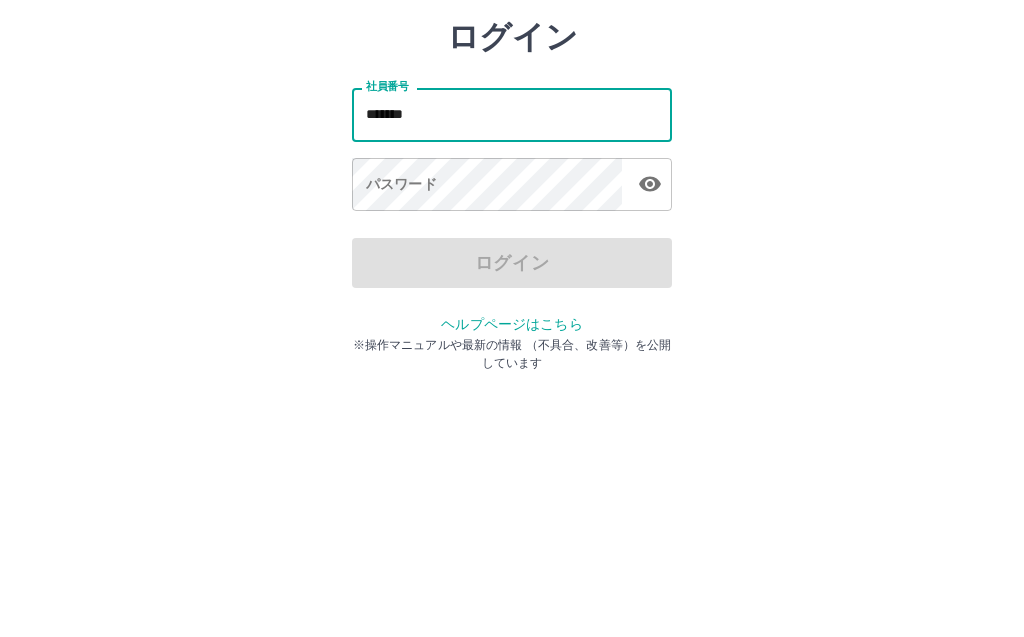 type on "*******" 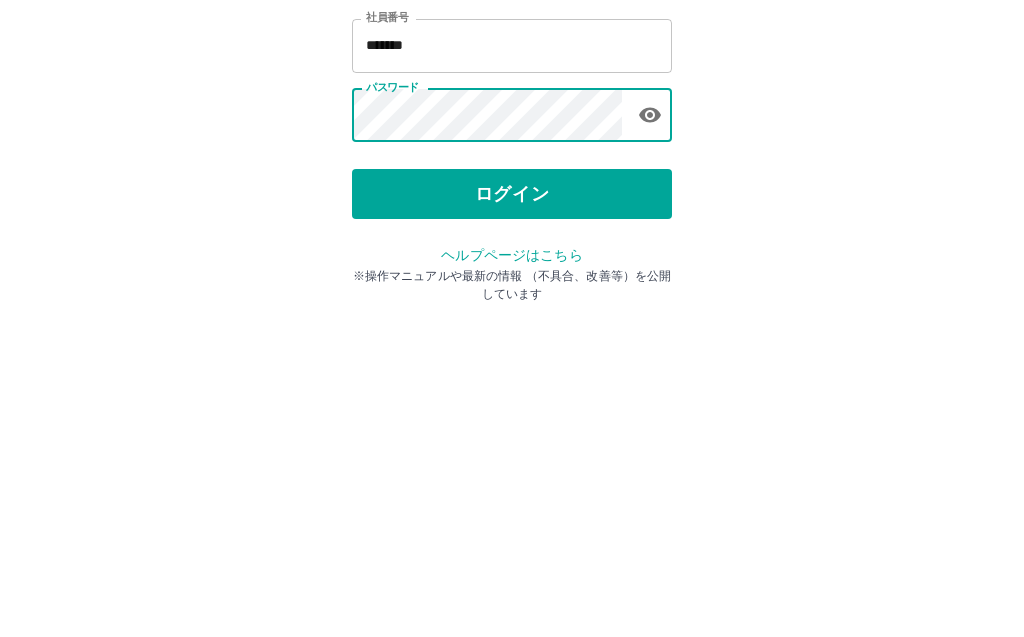click on "ログイン" at bounding box center (512, 371) 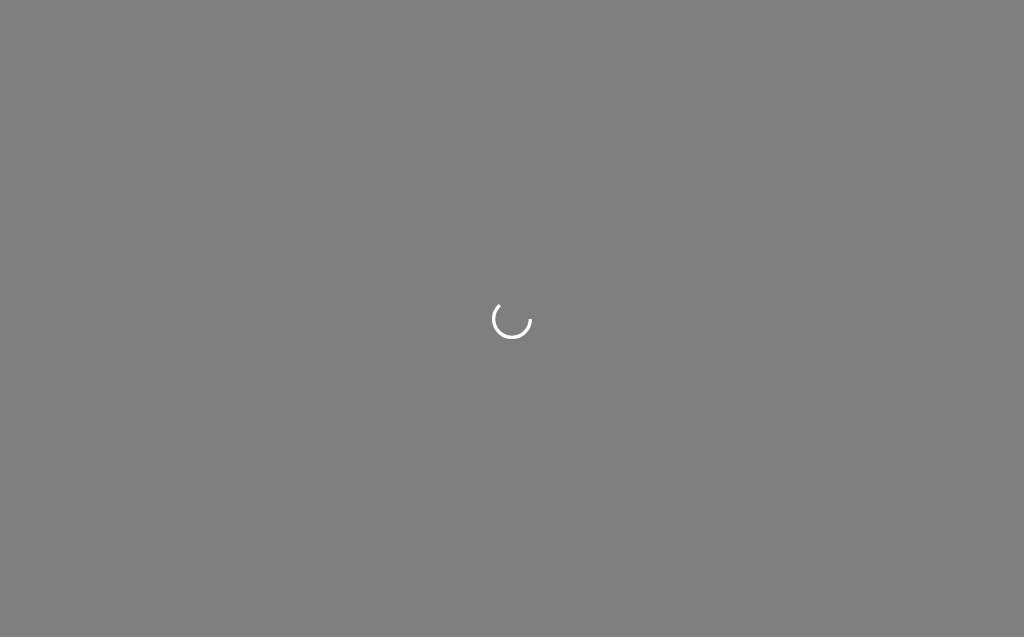scroll, scrollTop: 0, scrollLeft: 0, axis: both 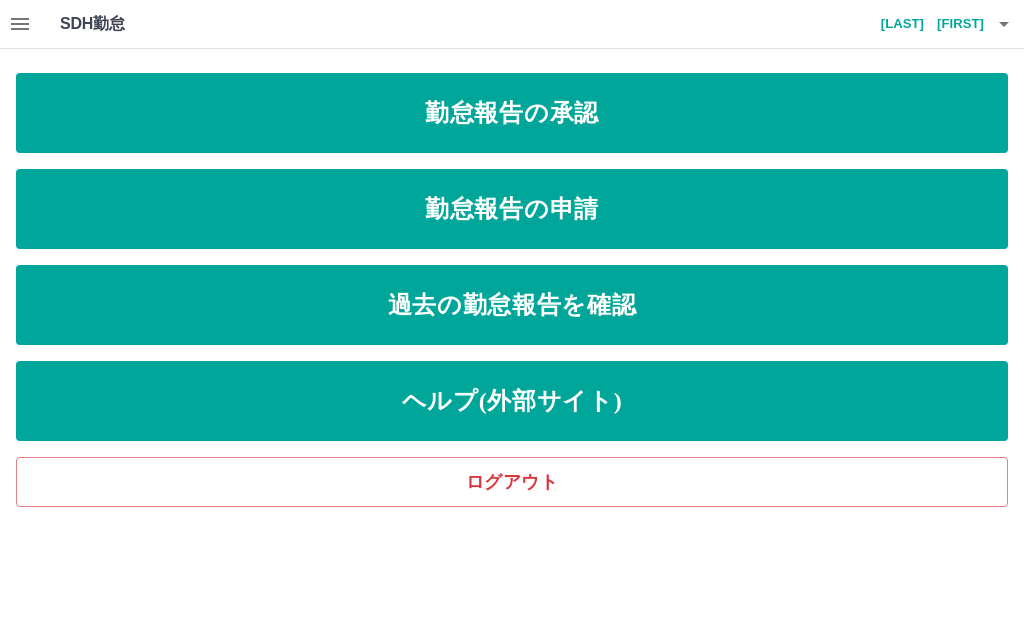 click on "勤怠報告の申請" at bounding box center (512, 209) 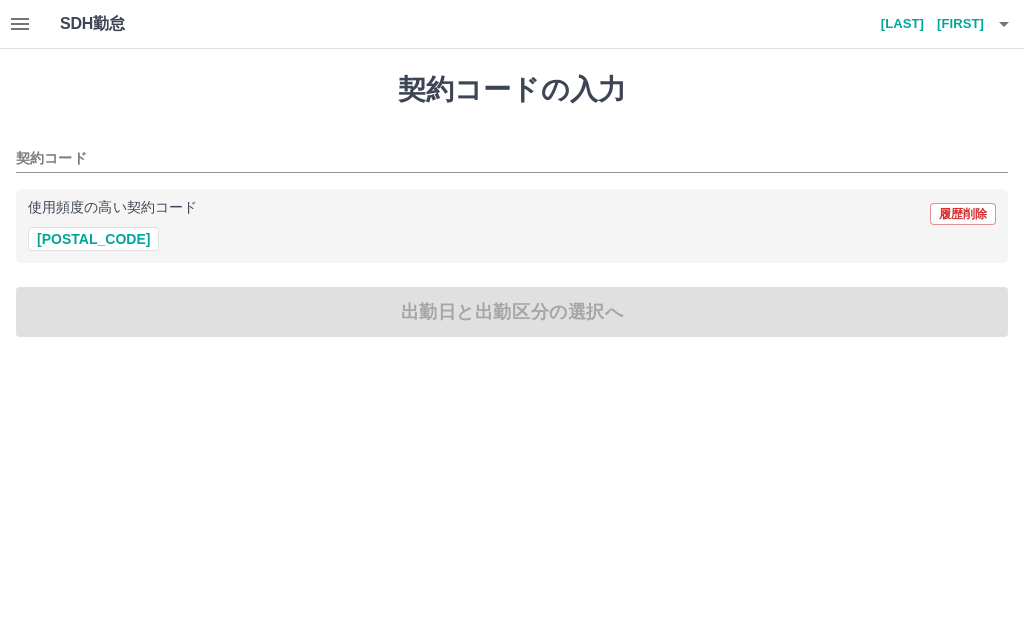 click on "40220003" at bounding box center [93, 239] 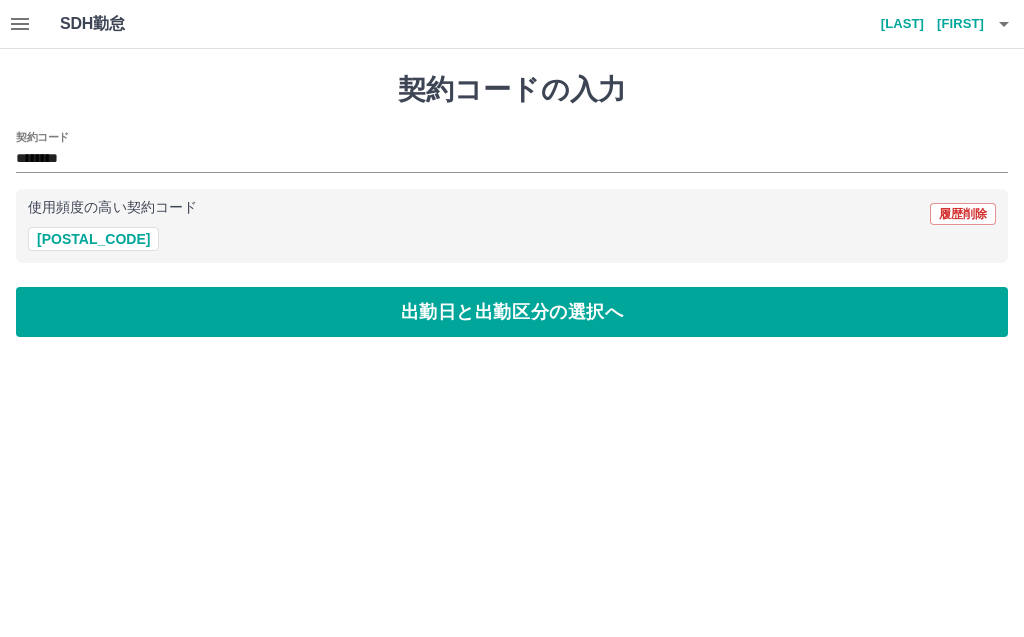 click on "出勤日と出勤区分の選択へ" at bounding box center (512, 312) 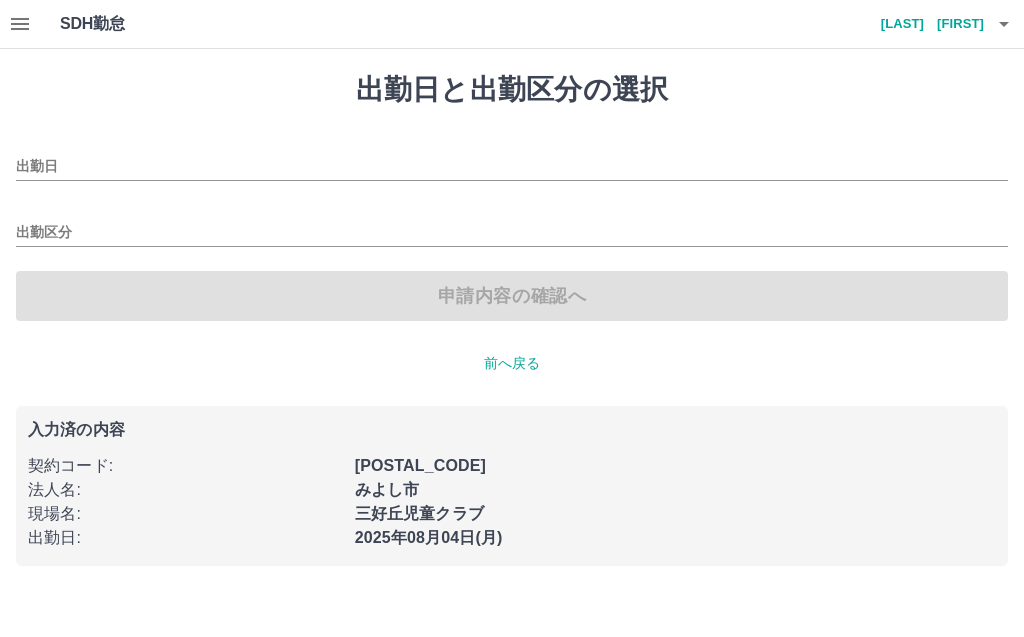 type on "**********" 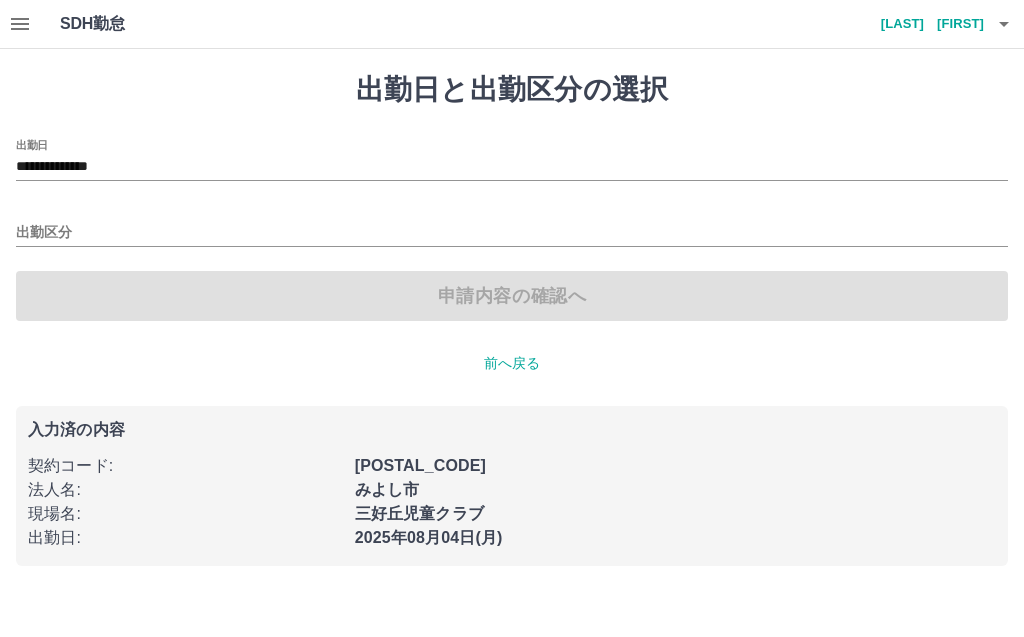click on "出勤区分" at bounding box center [512, 233] 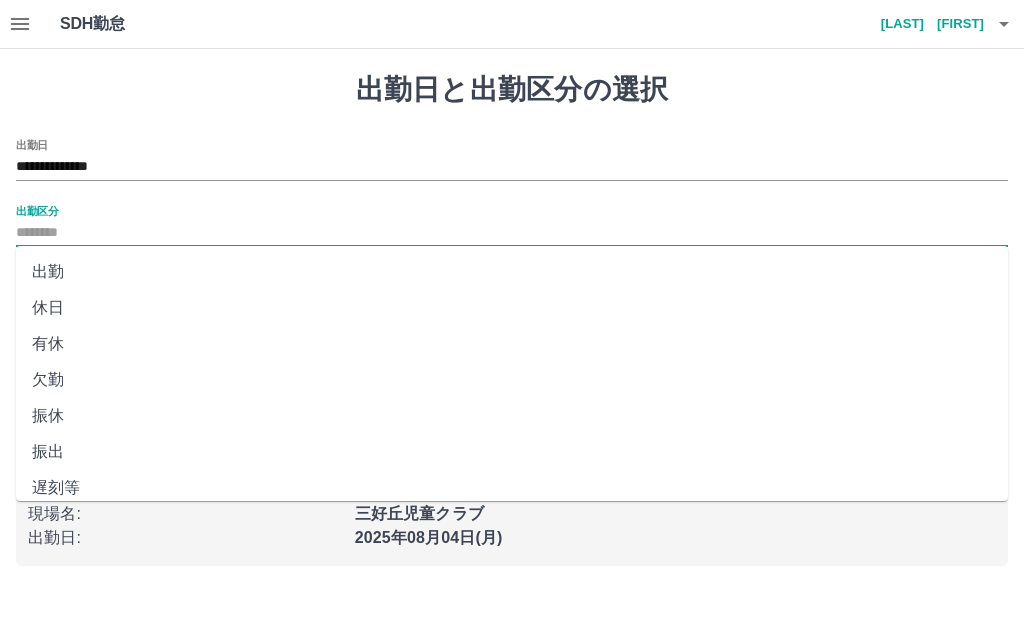 click on "出勤" at bounding box center (512, 272) 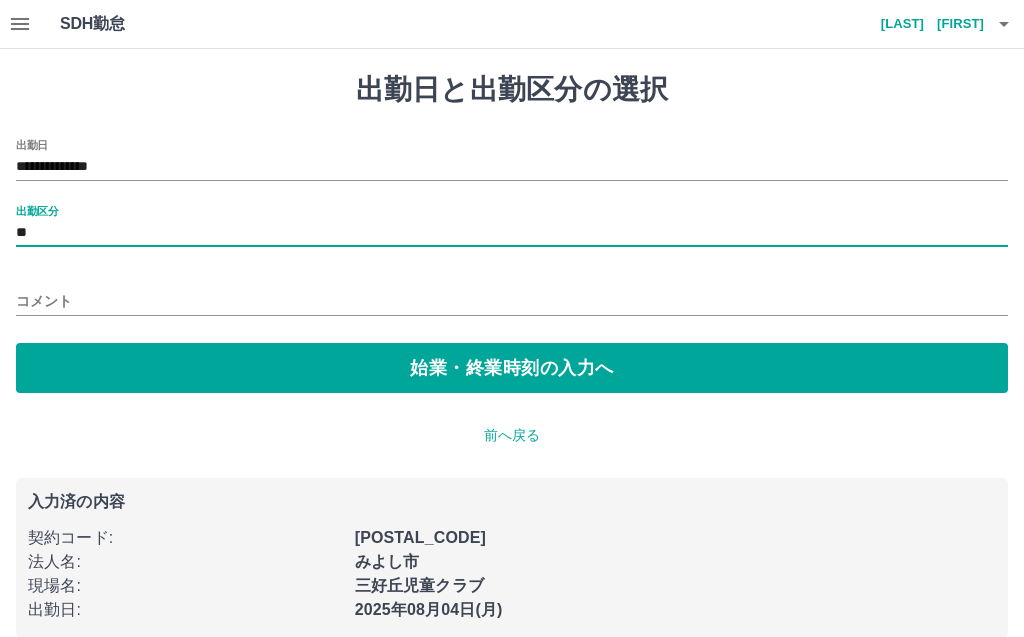 type on "**" 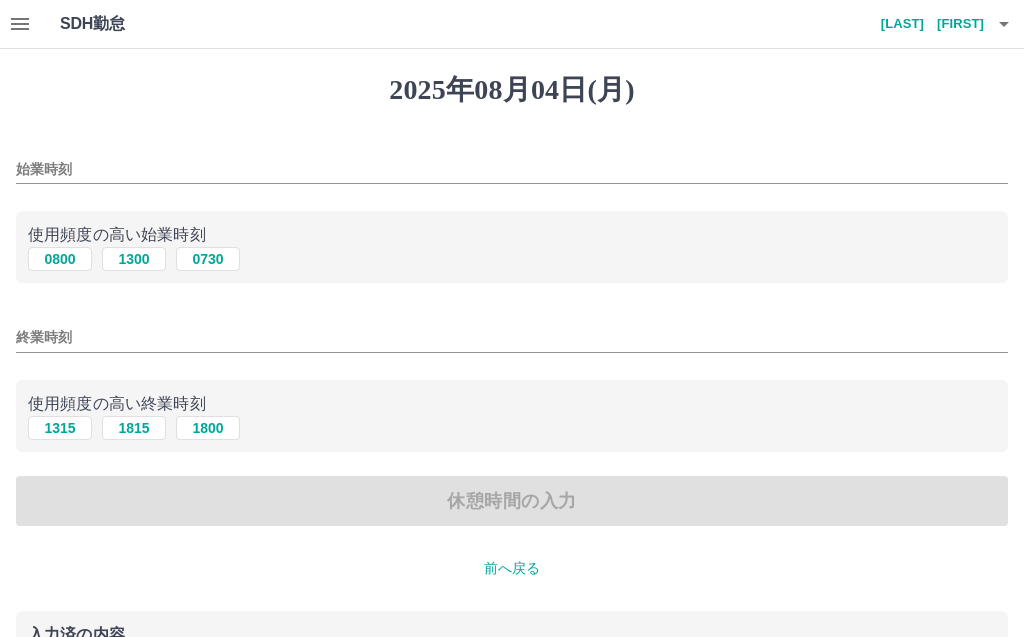 click on "0730" at bounding box center (208, 259) 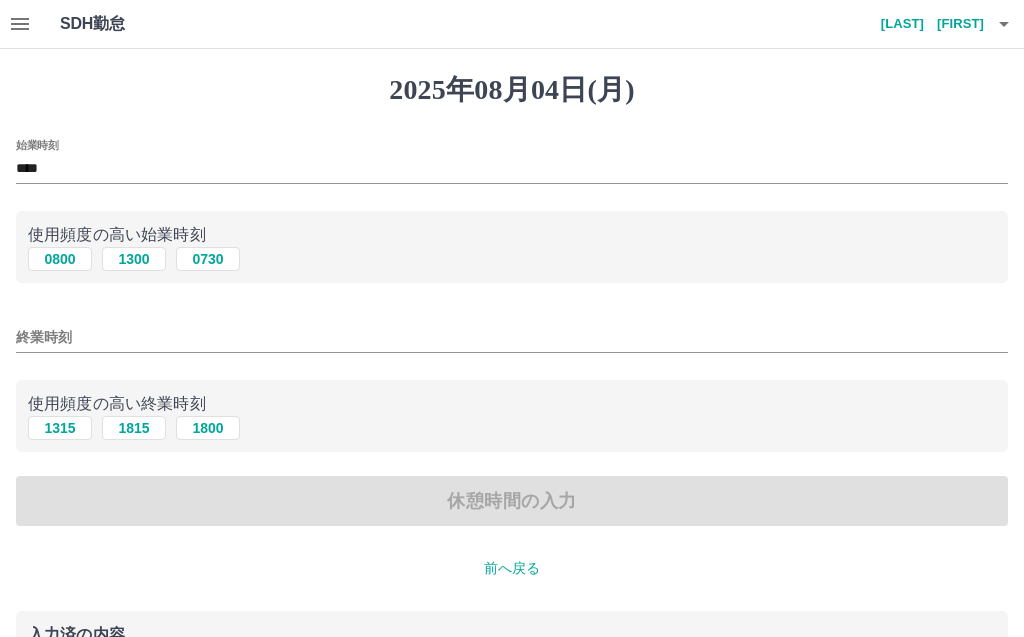 click on "1315" at bounding box center (60, 428) 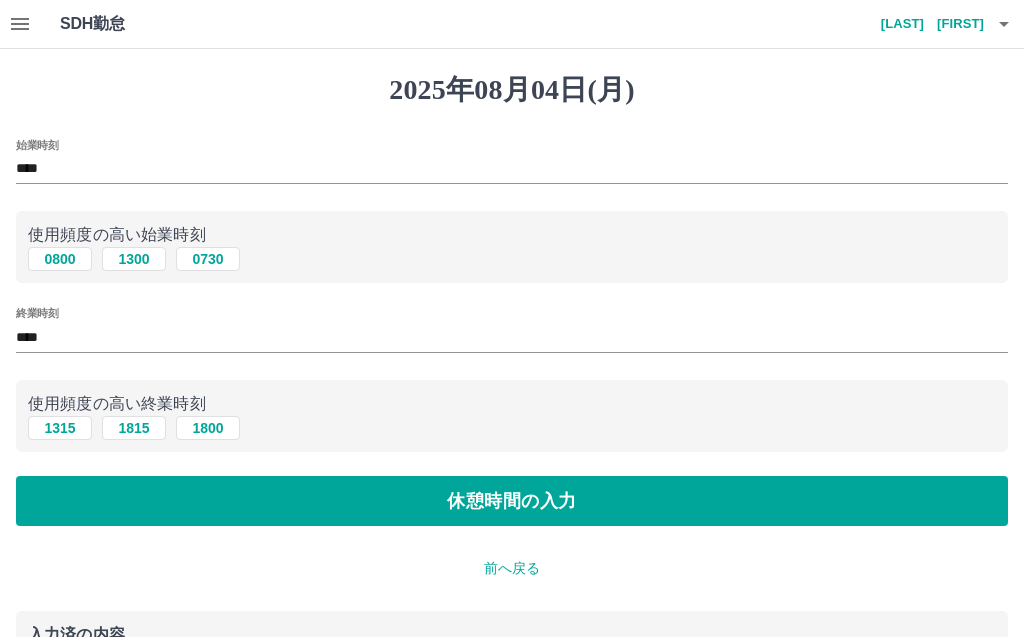 click on "休憩時間の入力" at bounding box center (512, 501) 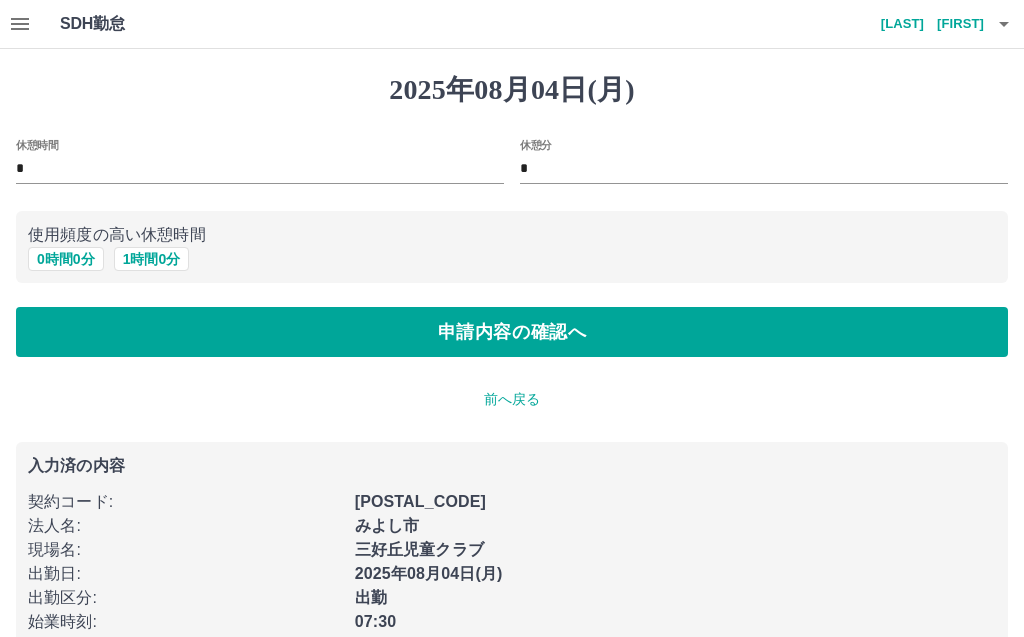 click on "申請内容の確認へ" at bounding box center [512, 332] 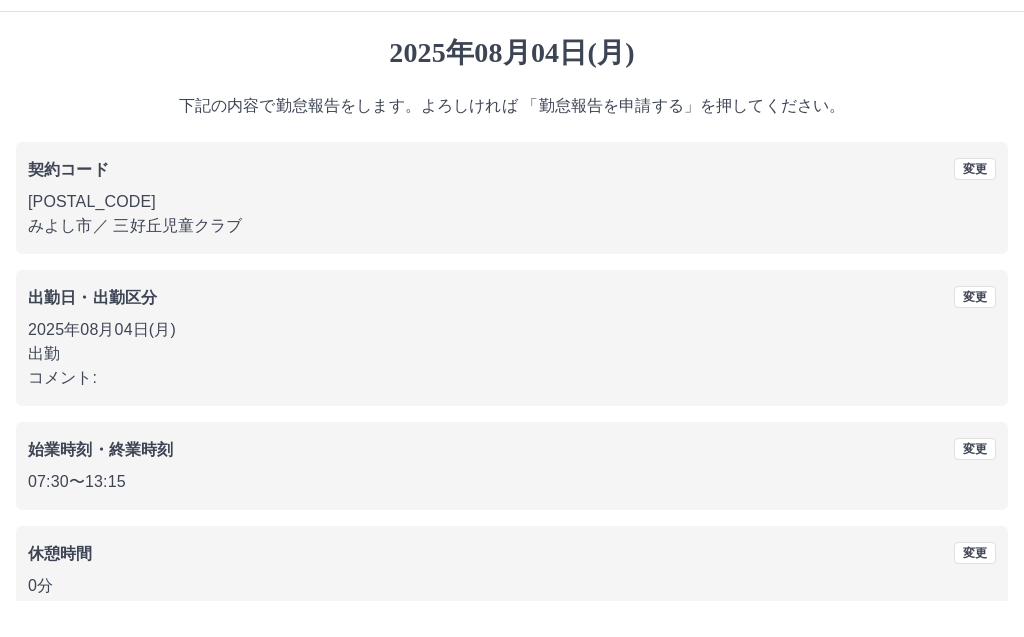 scroll, scrollTop: 30, scrollLeft: 0, axis: vertical 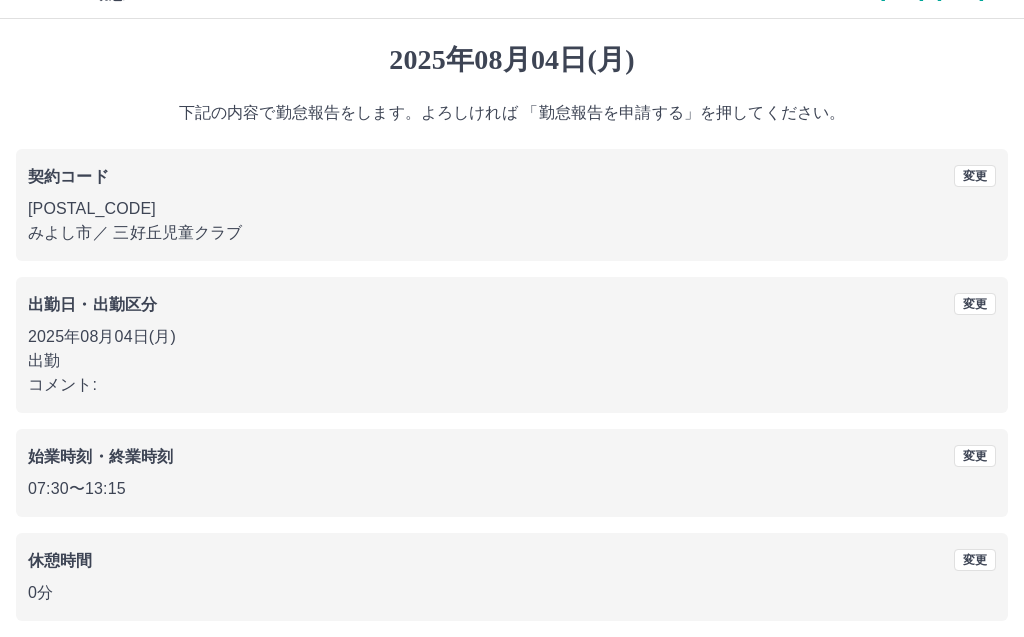 click on "勤怠報告を申請する" at bounding box center [512, 670] 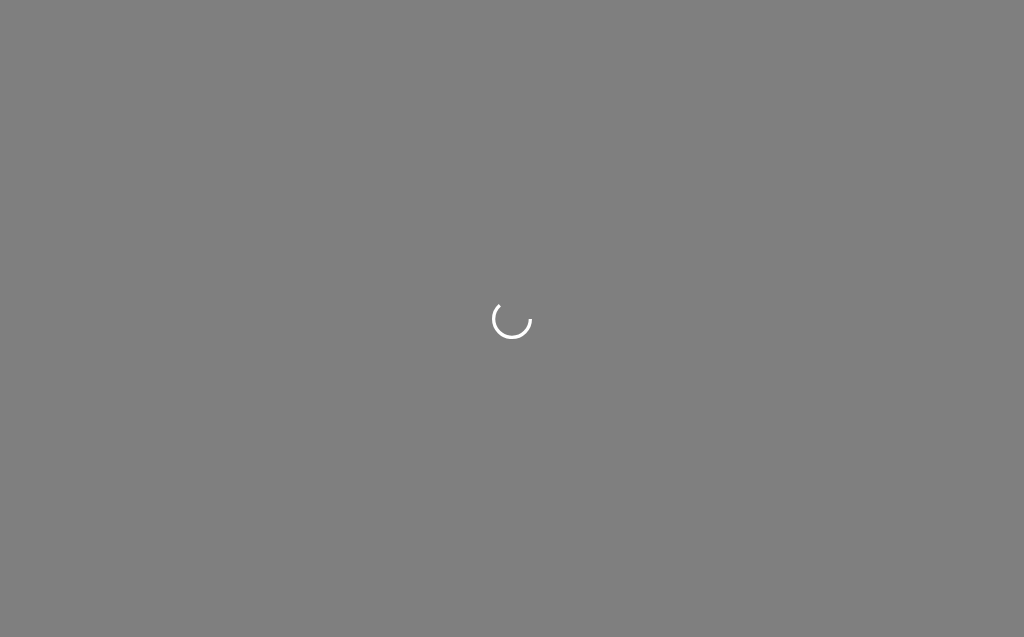 scroll, scrollTop: 0, scrollLeft: 0, axis: both 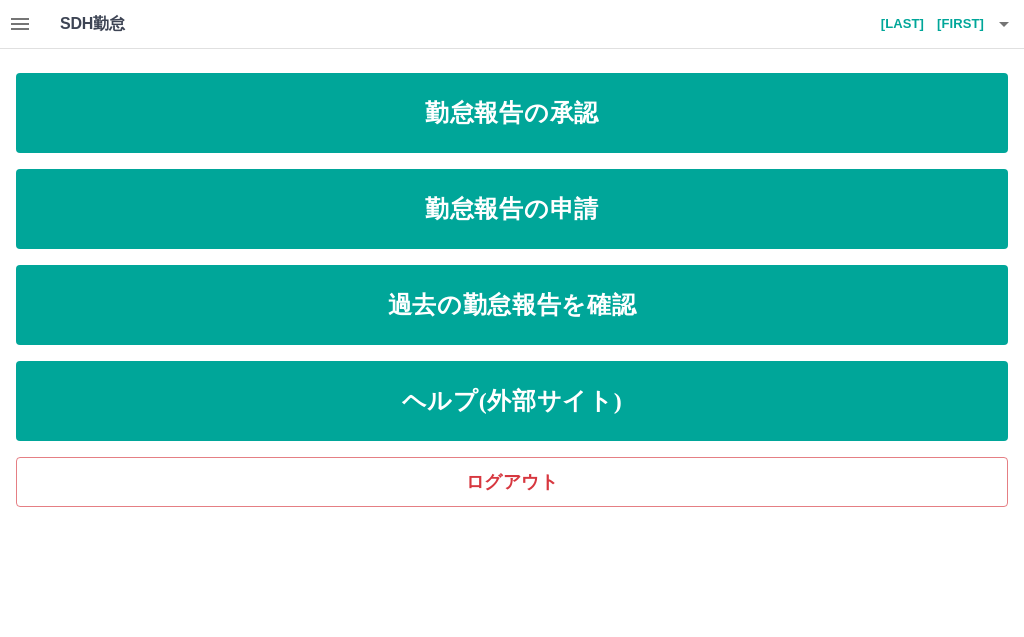 click on "勤怠報告の申請" at bounding box center (512, 209) 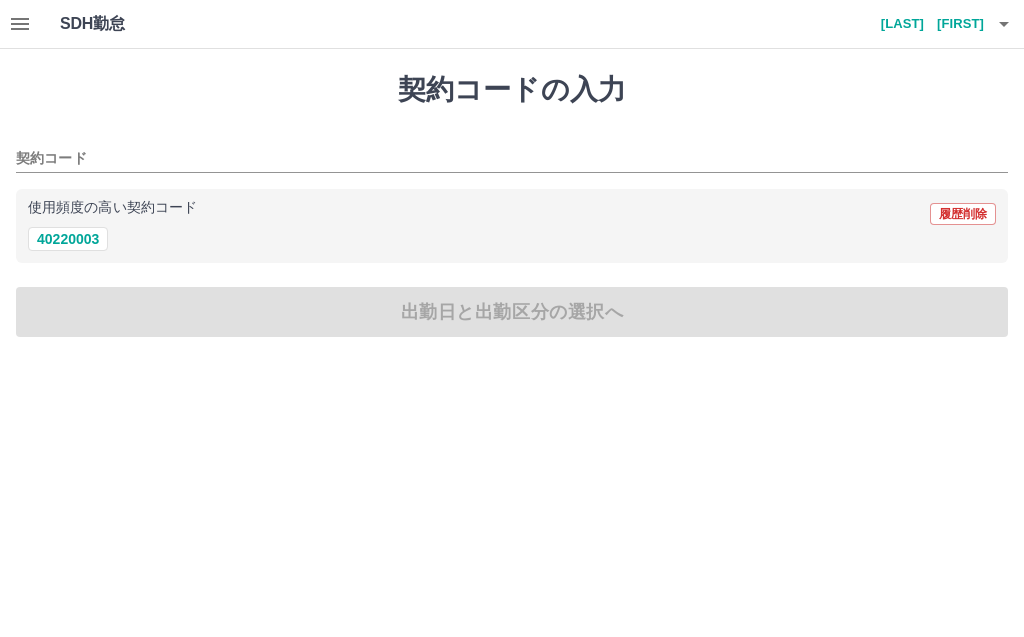click on "契約コード" at bounding box center (497, 159) 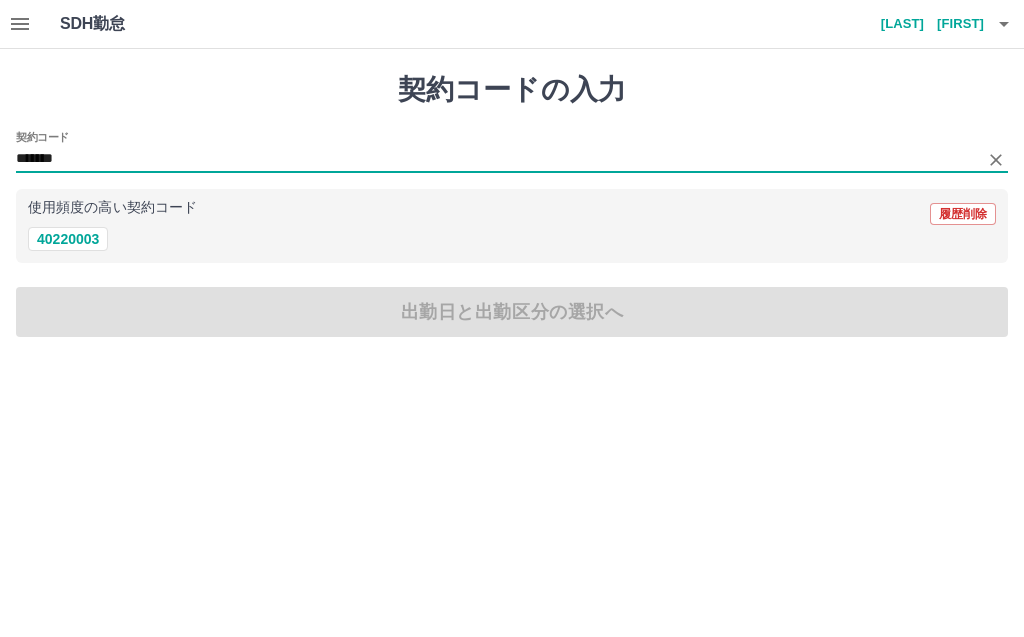 type on "*******" 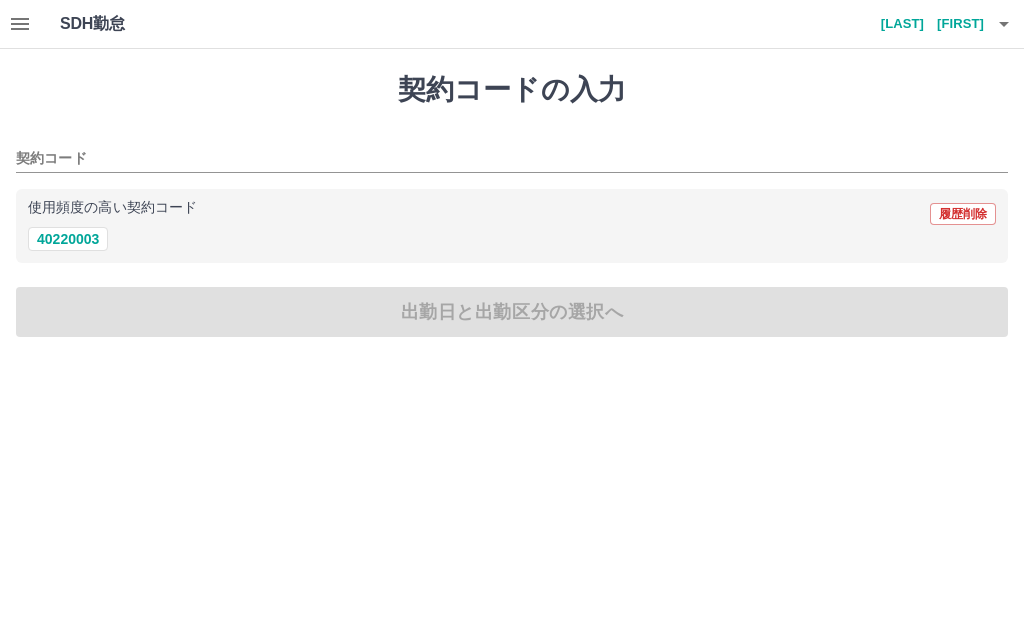 click on "40220003" at bounding box center (68, 239) 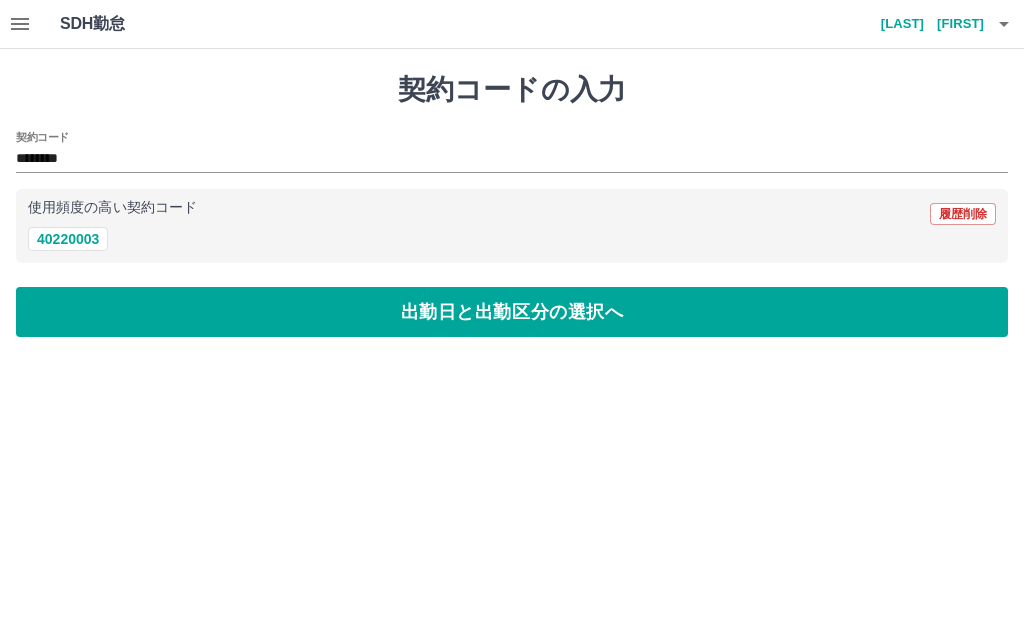 click on "出勤日と出勤区分の選択へ" at bounding box center (512, 312) 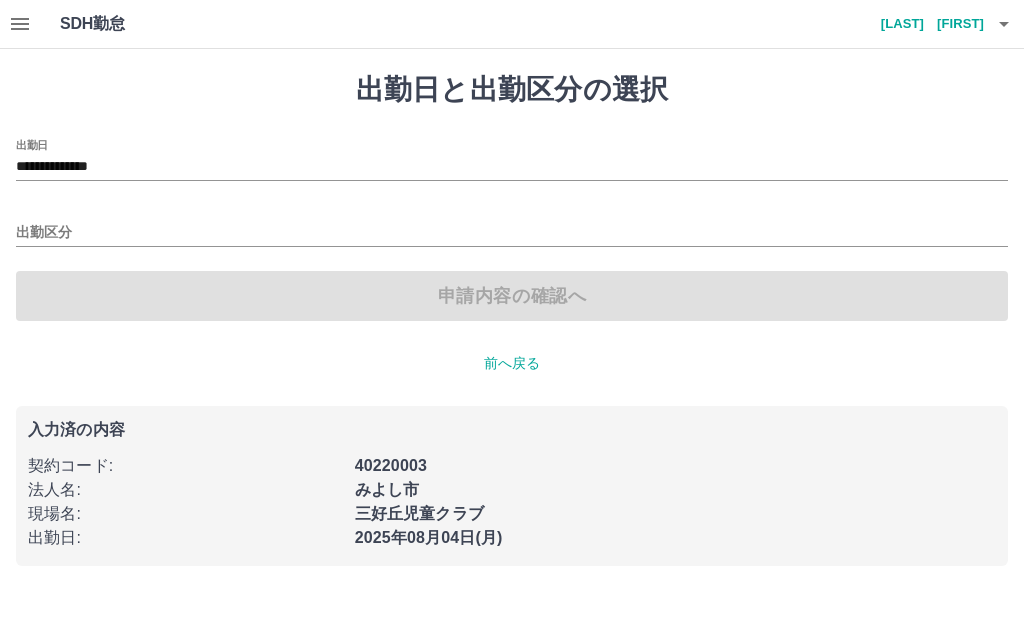 click on "出勤区分" at bounding box center [512, 233] 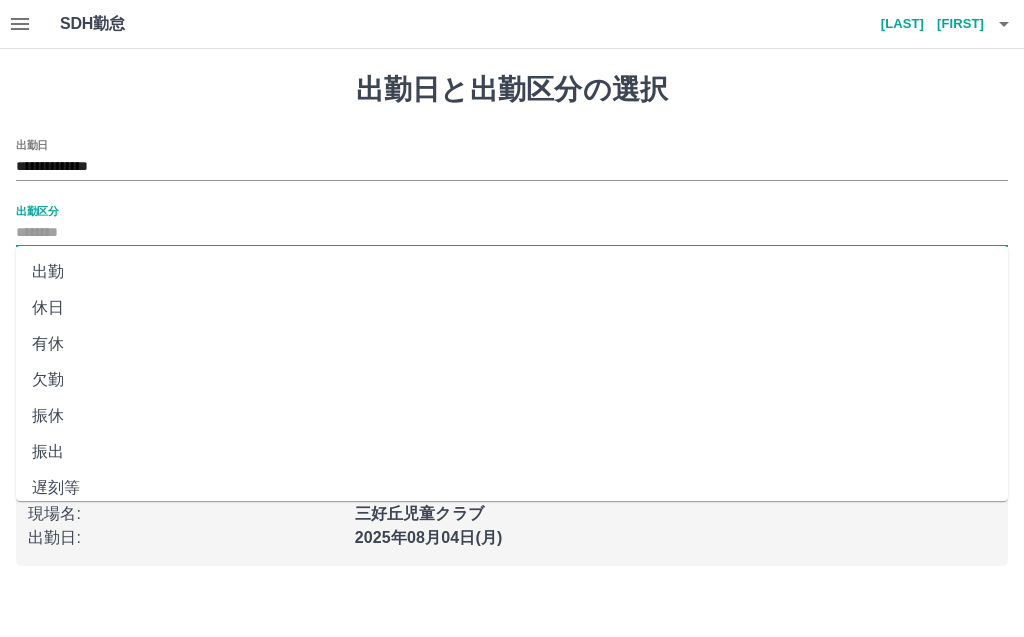 click on "出勤" at bounding box center [512, 272] 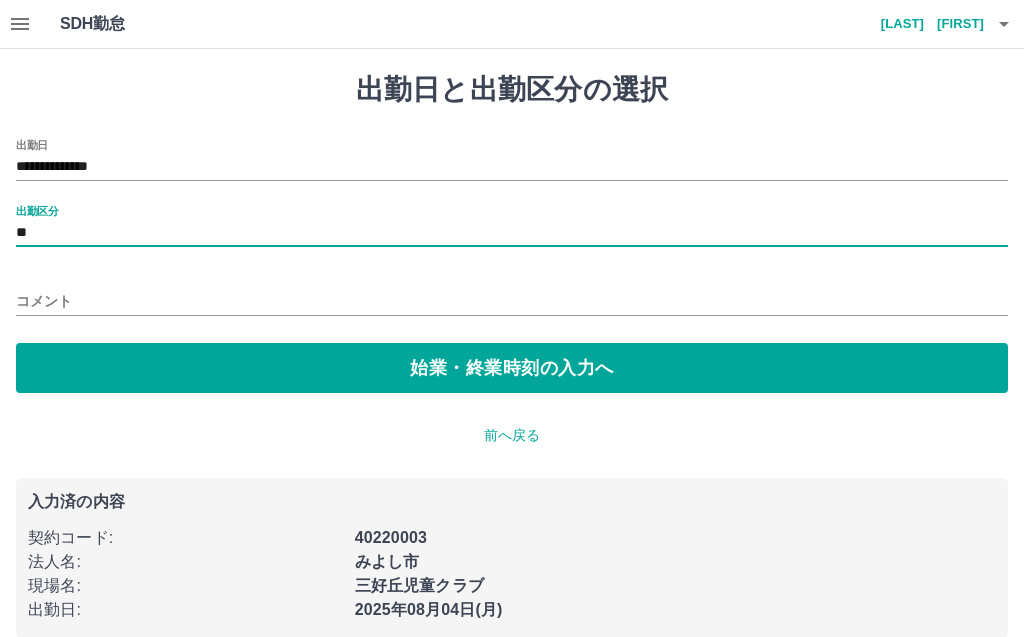 click on "始業・終業時刻の入力へ" at bounding box center (512, 368) 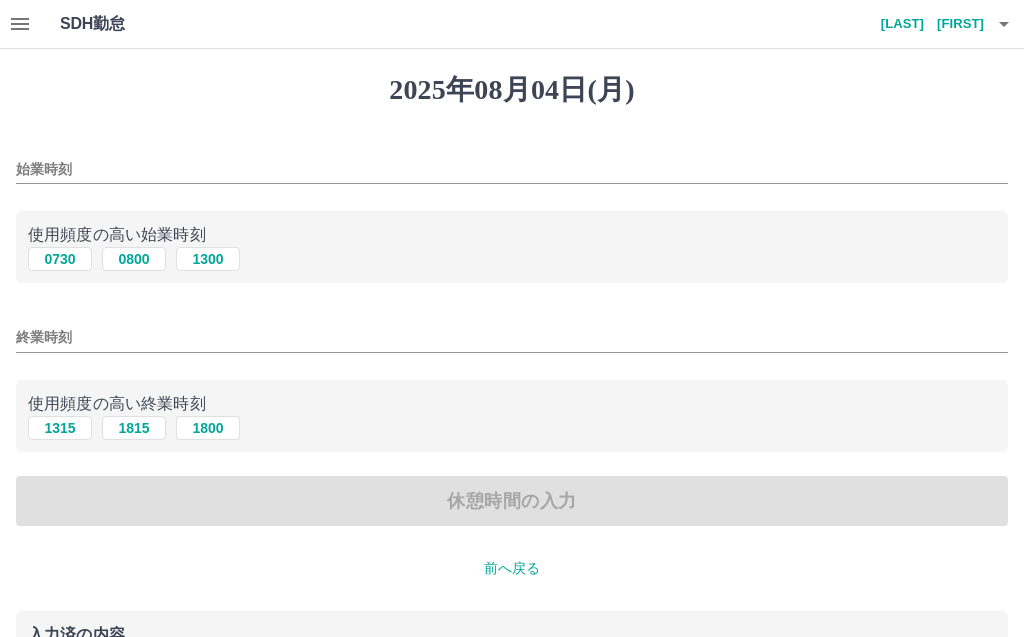 click on "0730" at bounding box center (60, 259) 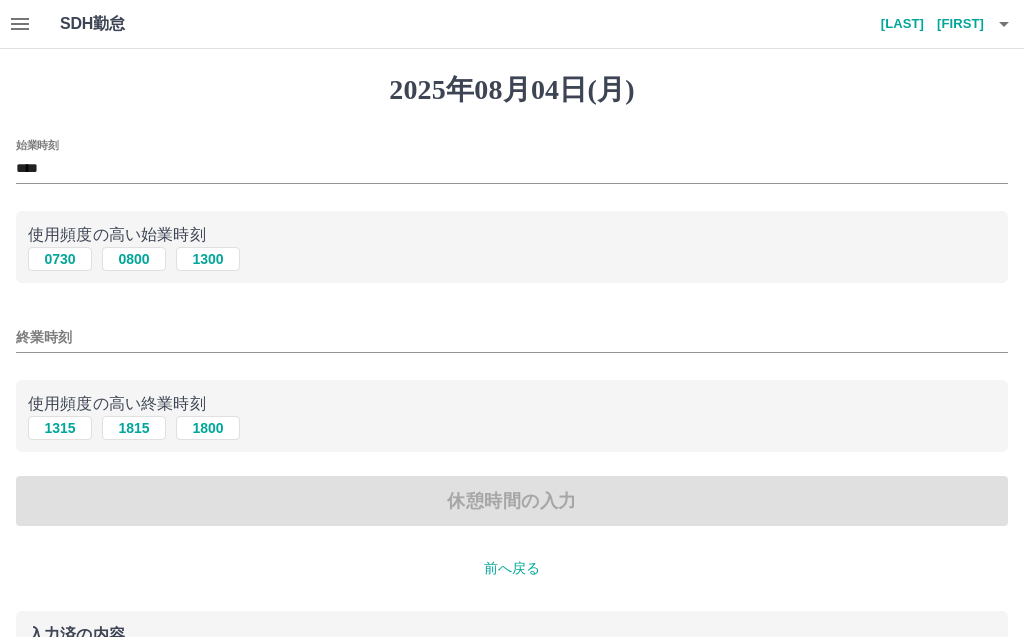 click on "1315" at bounding box center (60, 428) 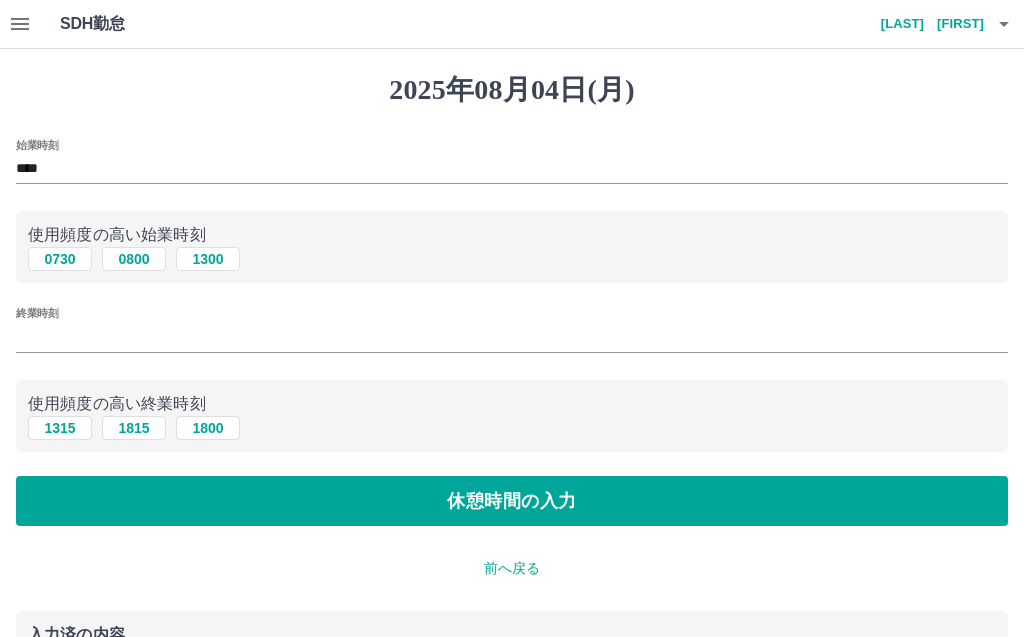 type on "****" 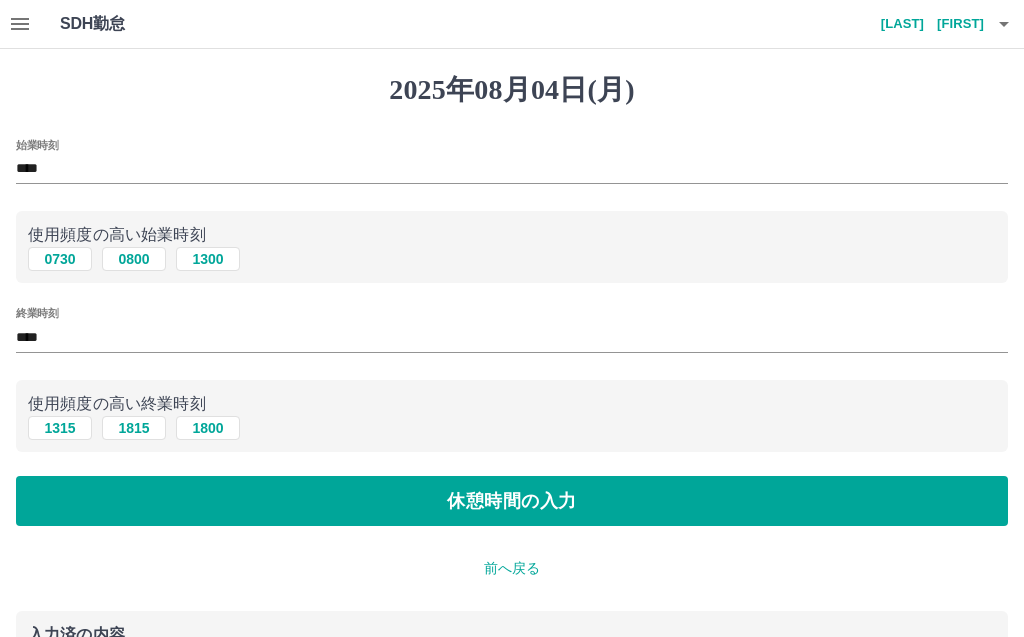 click on "休憩時間の入力" at bounding box center [512, 501] 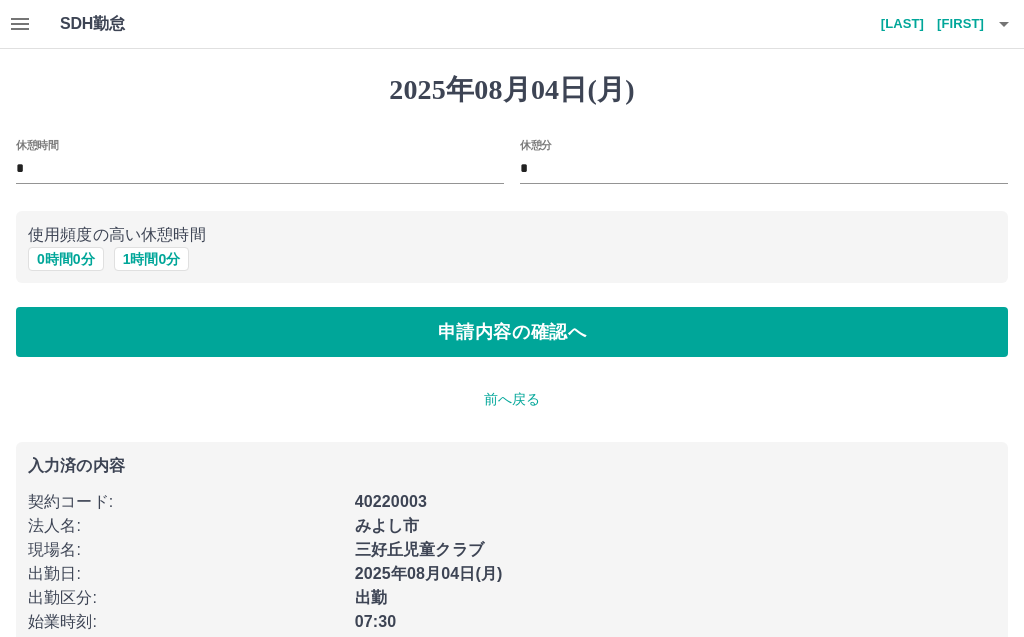 click on "申請内容の確認へ" at bounding box center [512, 332] 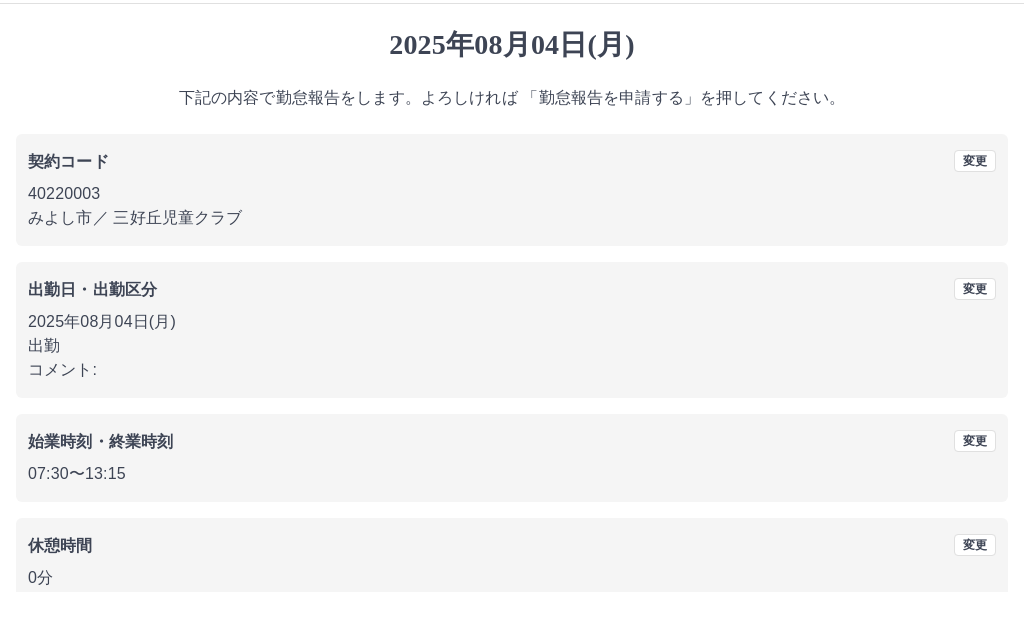 scroll, scrollTop: 30, scrollLeft: 0, axis: vertical 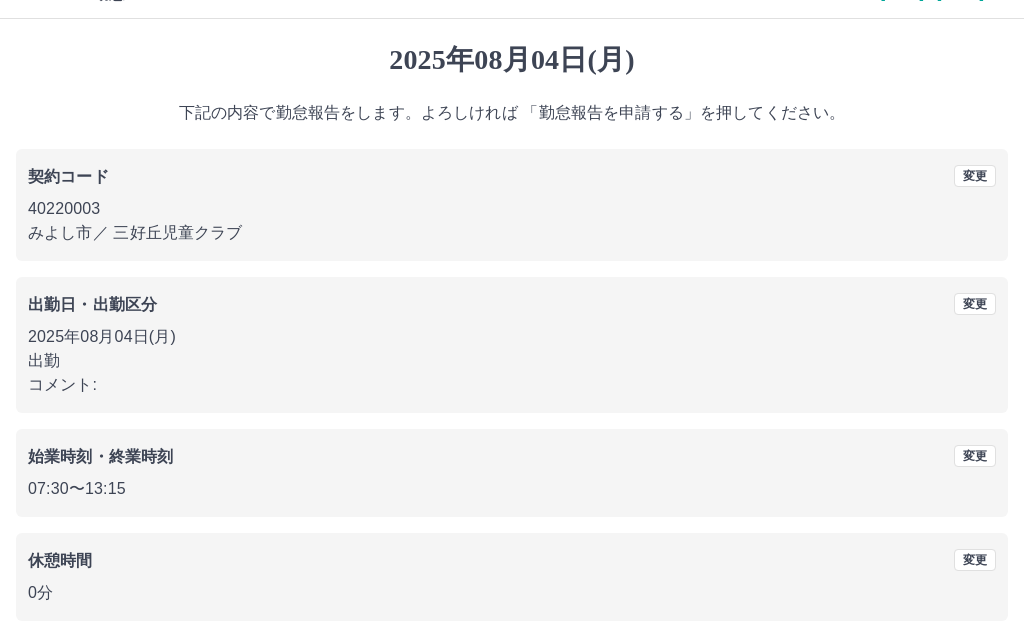 click on "勤怠報告を申請する" at bounding box center [512, 670] 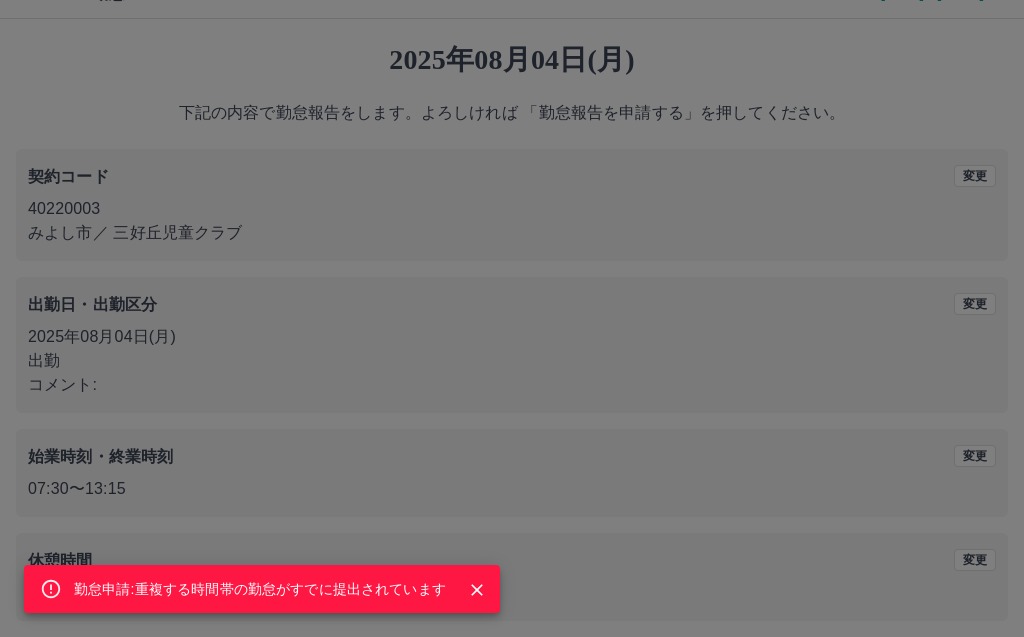click 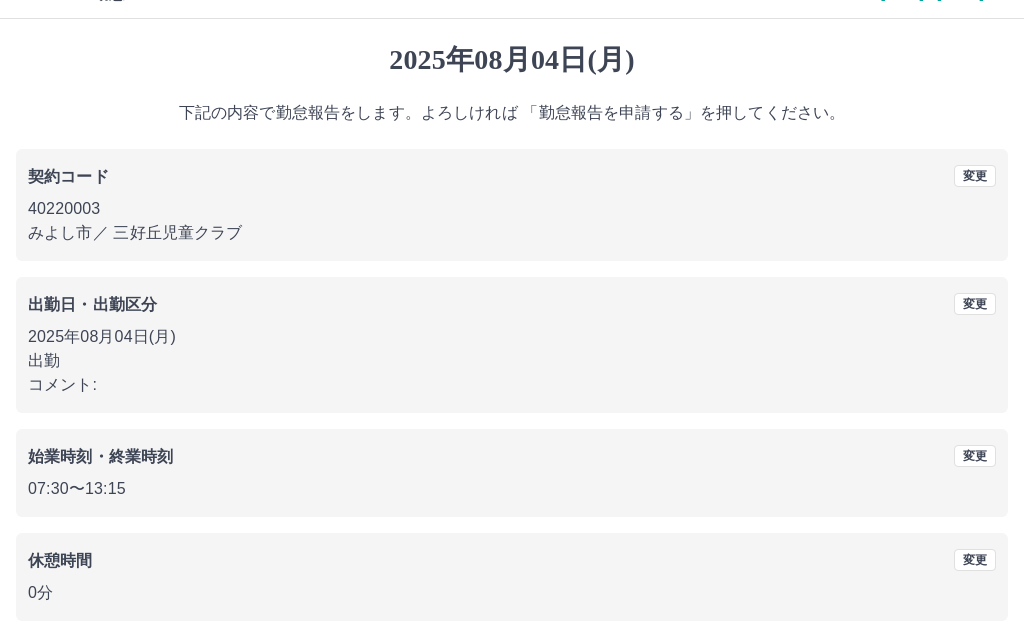 click on "勤怠報告を申請する" at bounding box center (512, 670) 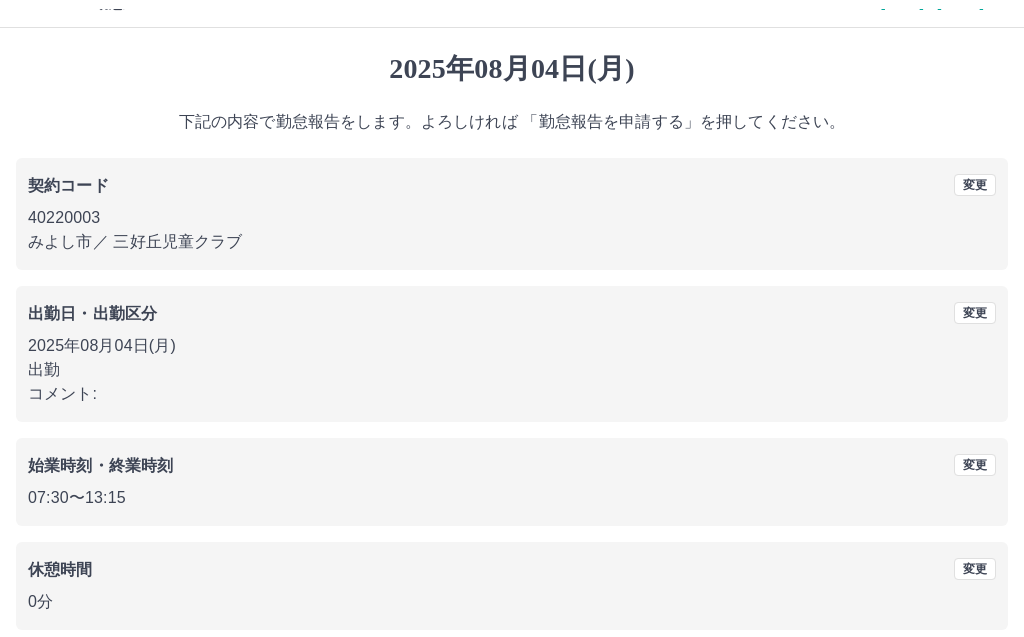 scroll, scrollTop: 0, scrollLeft: 0, axis: both 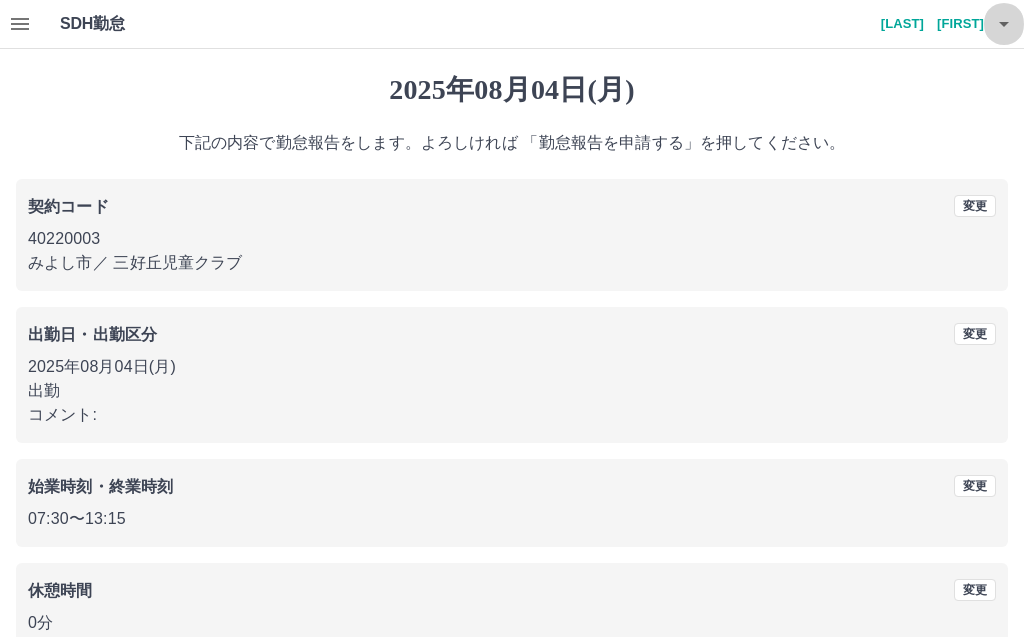 click at bounding box center [1004, 24] 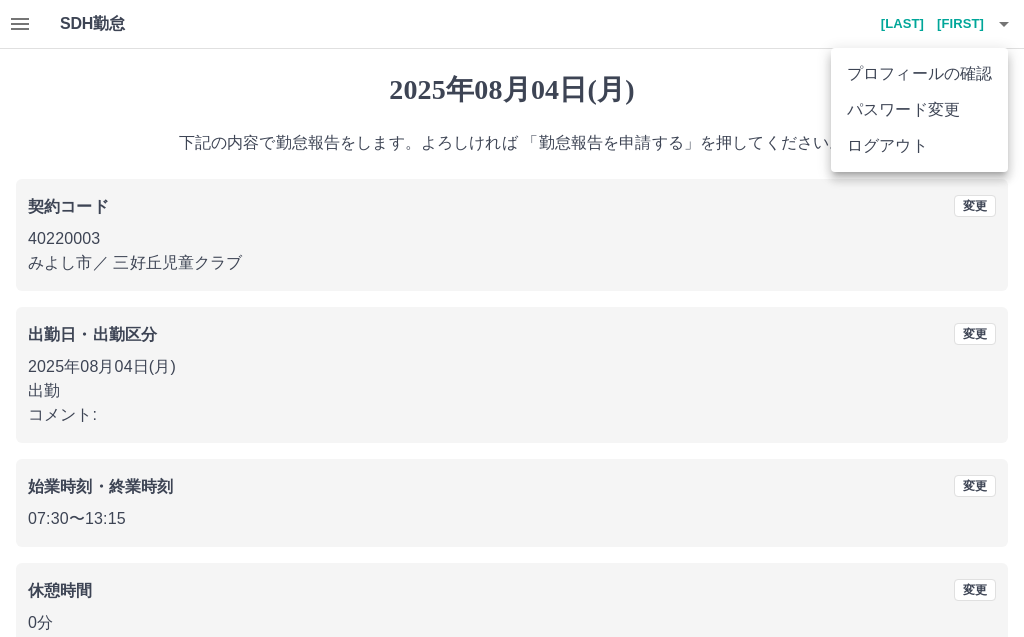 click on "ログアウト" at bounding box center [919, 146] 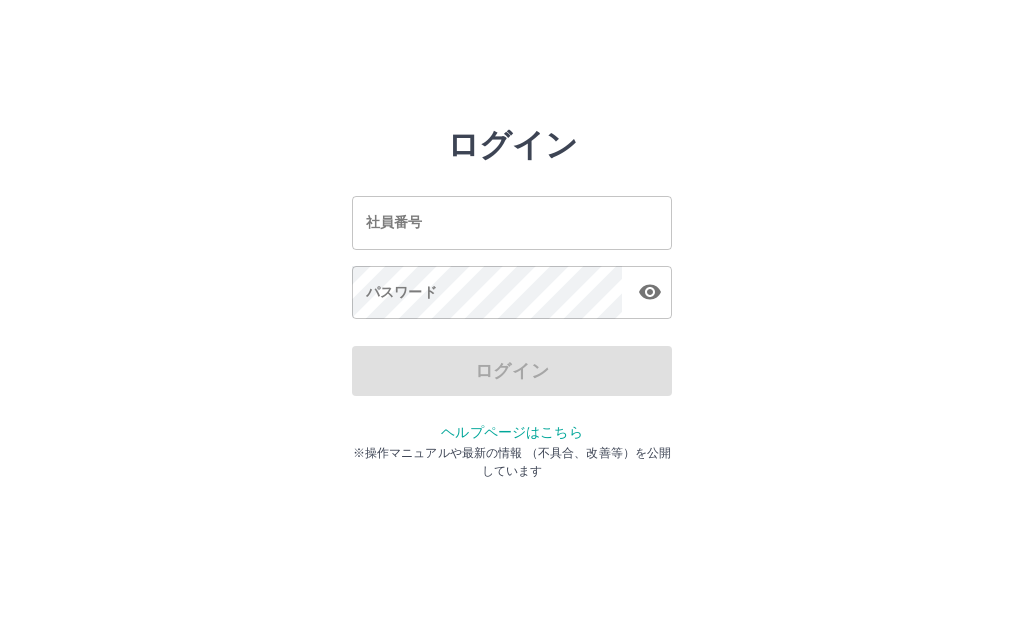 scroll, scrollTop: 0, scrollLeft: 0, axis: both 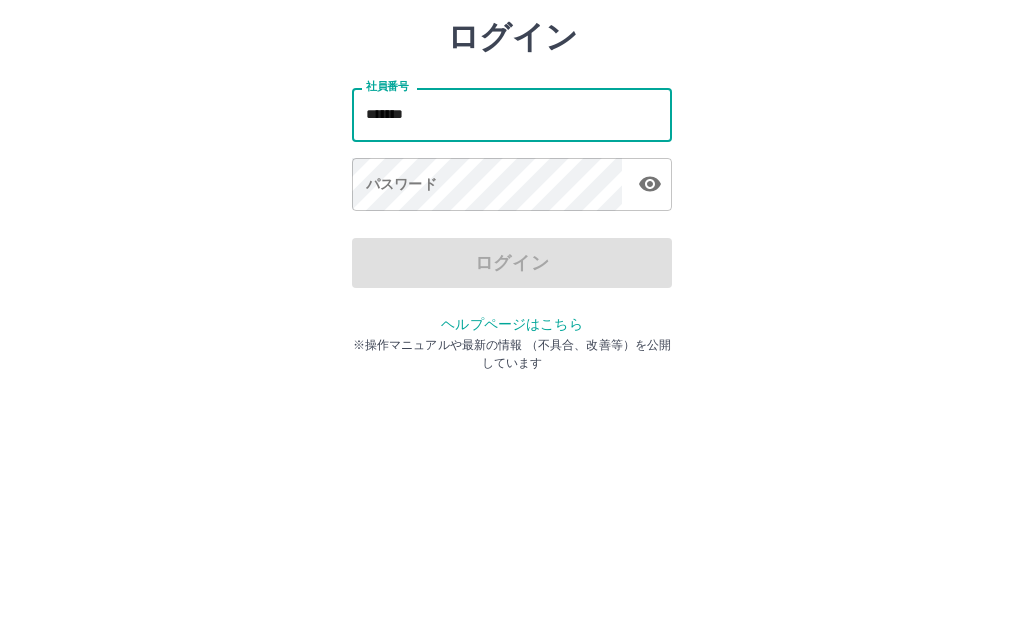 type on "*******" 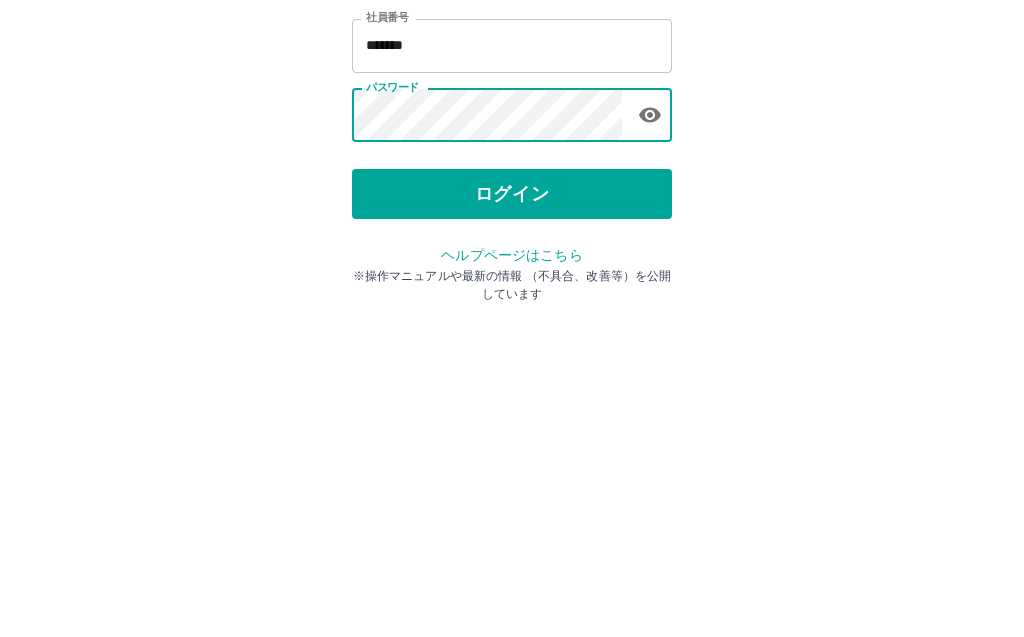 click on "ログイン" at bounding box center (512, 371) 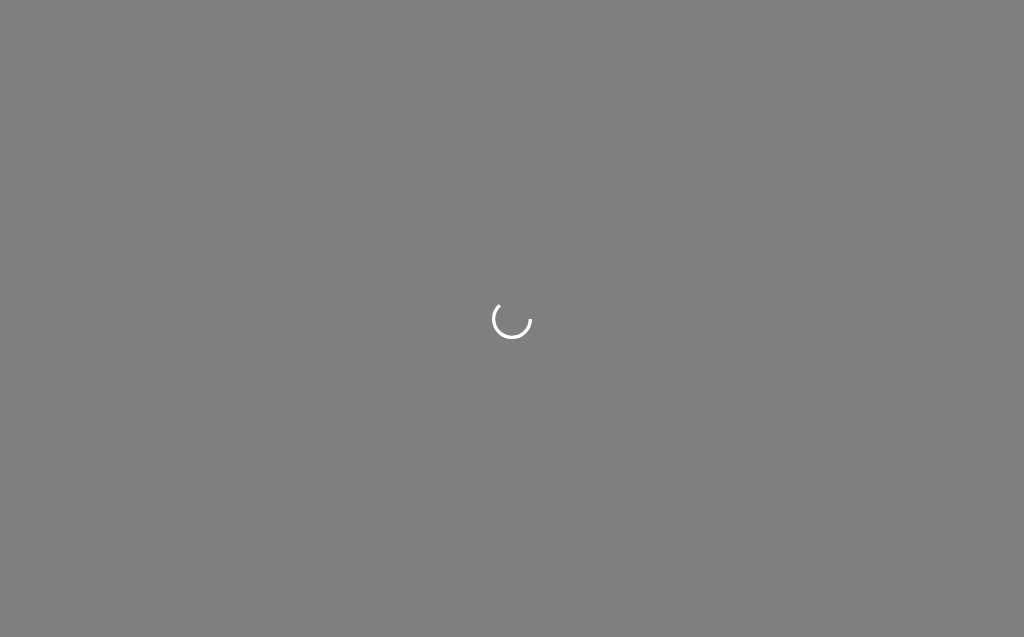 scroll, scrollTop: 0, scrollLeft: 0, axis: both 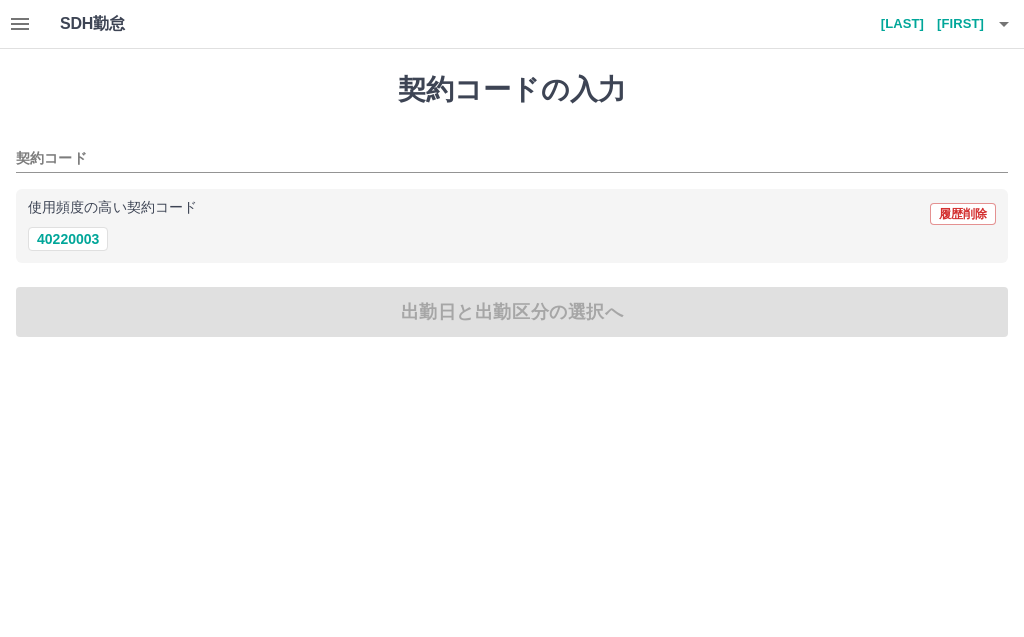 click on "契約コード" at bounding box center [497, 159] 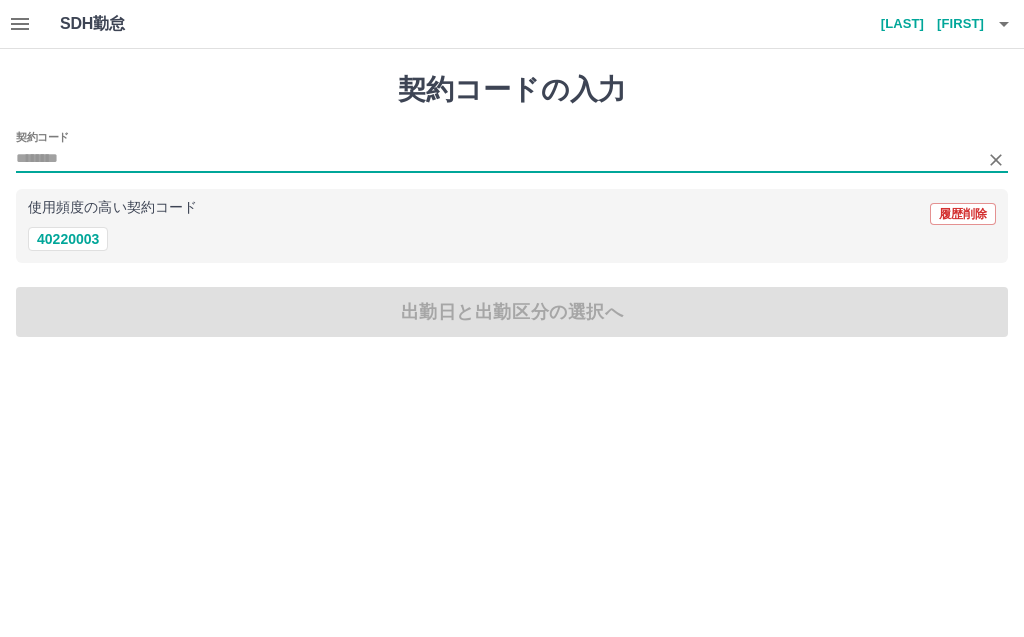 click on "契約コードの入力 契約コード 使用頻度の高い契約コード 履歴削除 40220003 出勤日と出勤区分の選択へ" at bounding box center (512, 205) 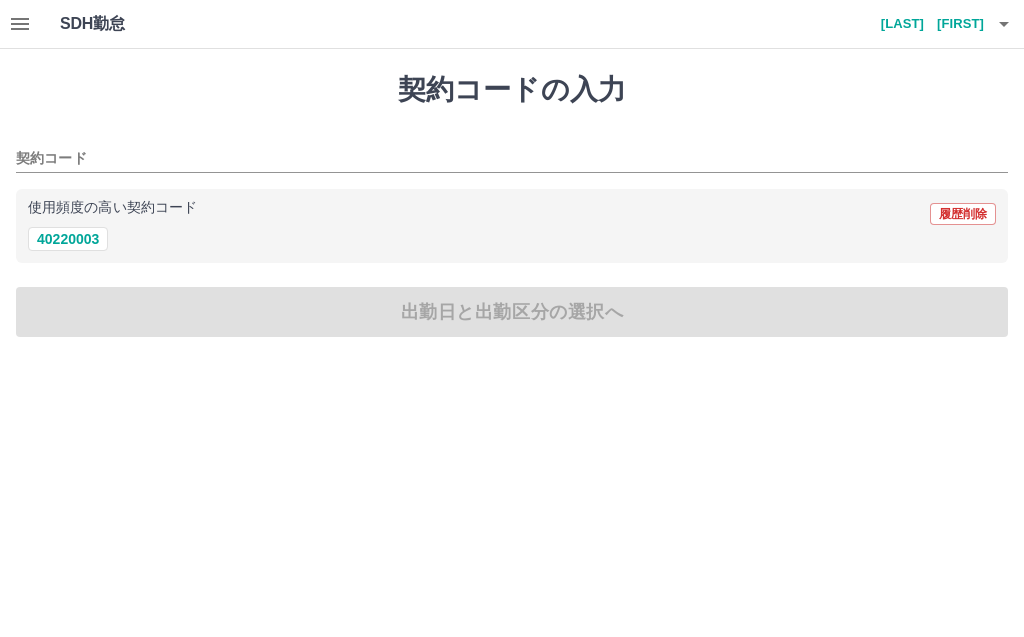 click on "40220003" at bounding box center (68, 239) 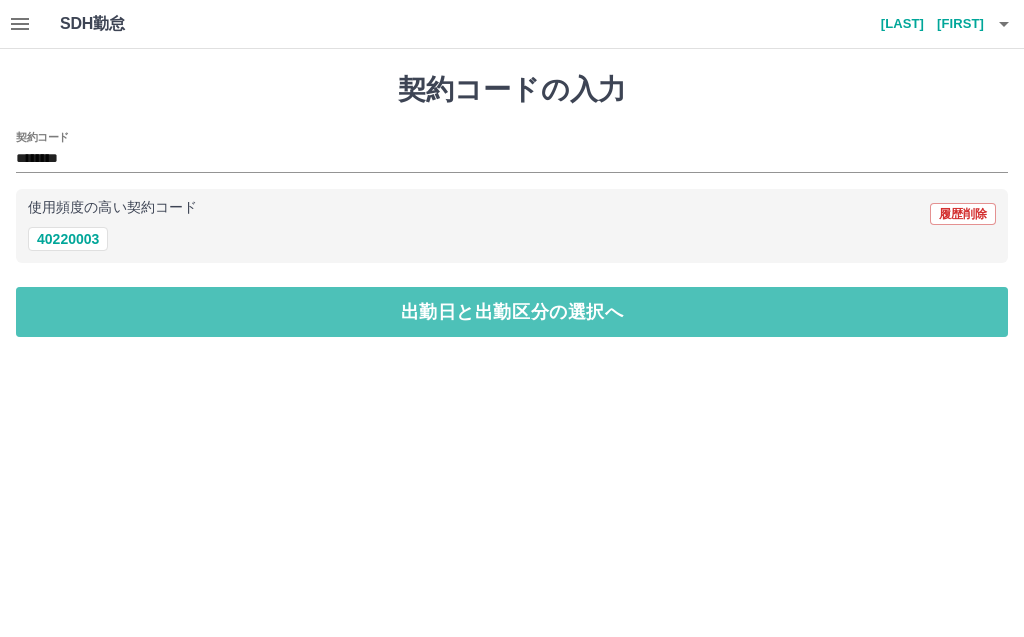 click on "出勤日と出勤区分の選択へ" at bounding box center (512, 312) 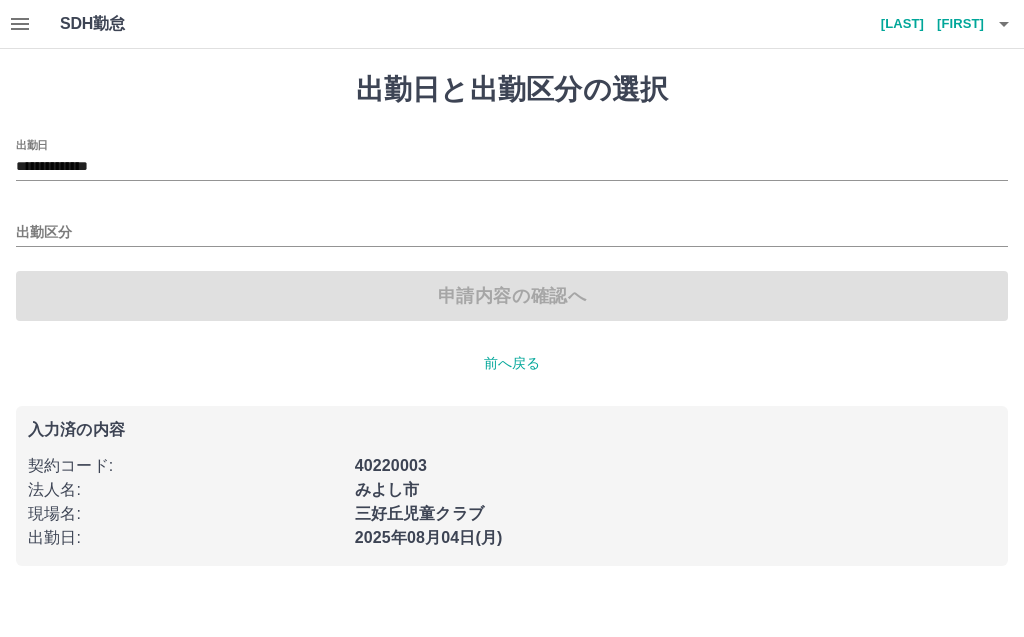 click on "出勤区分" at bounding box center [512, 226] 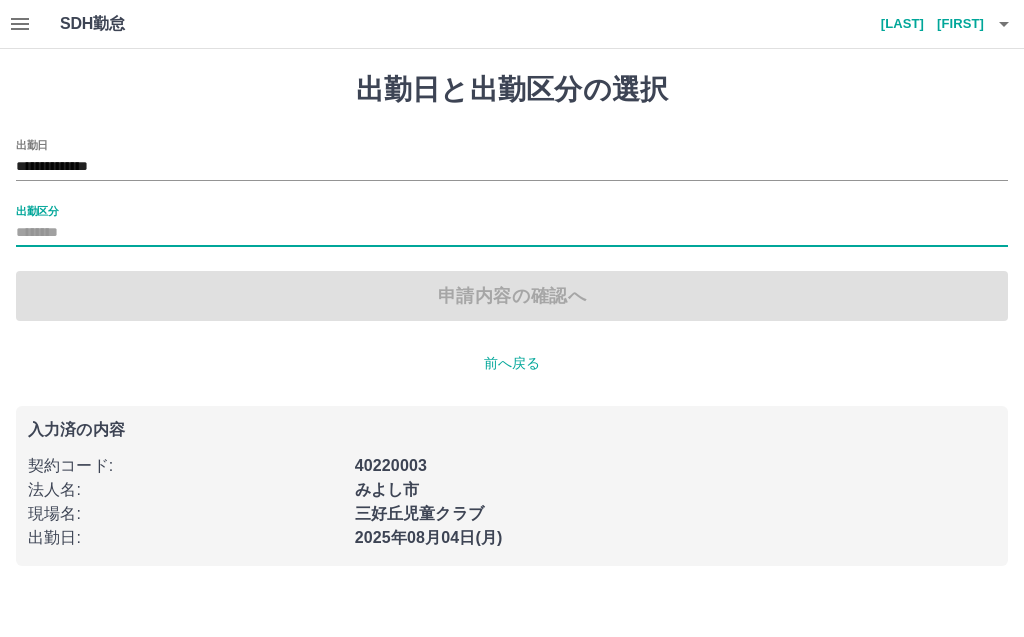 click on "出勤区分" at bounding box center [37, 210] 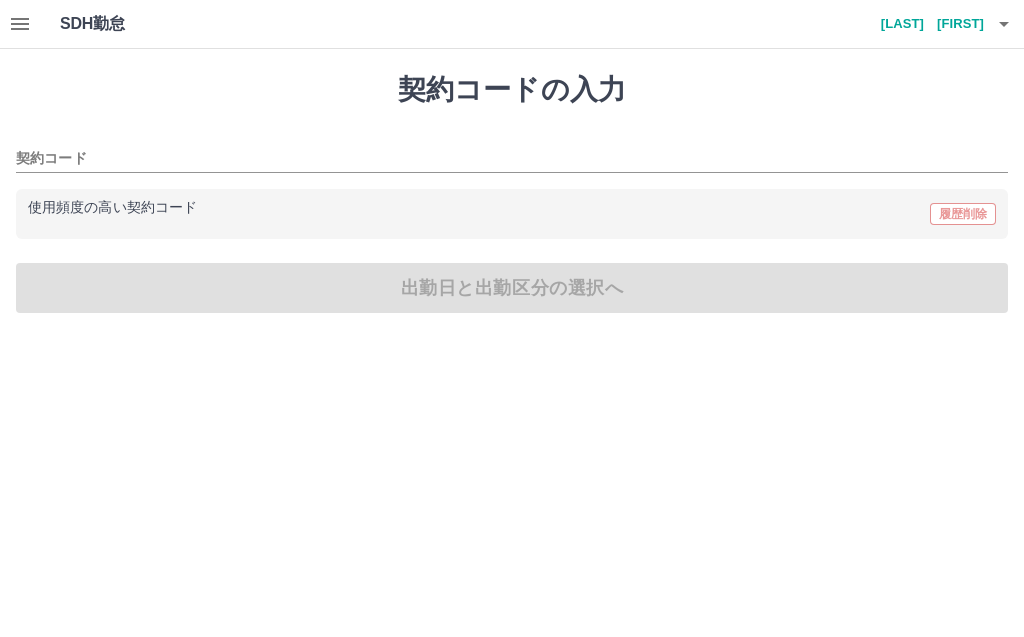 type on "********" 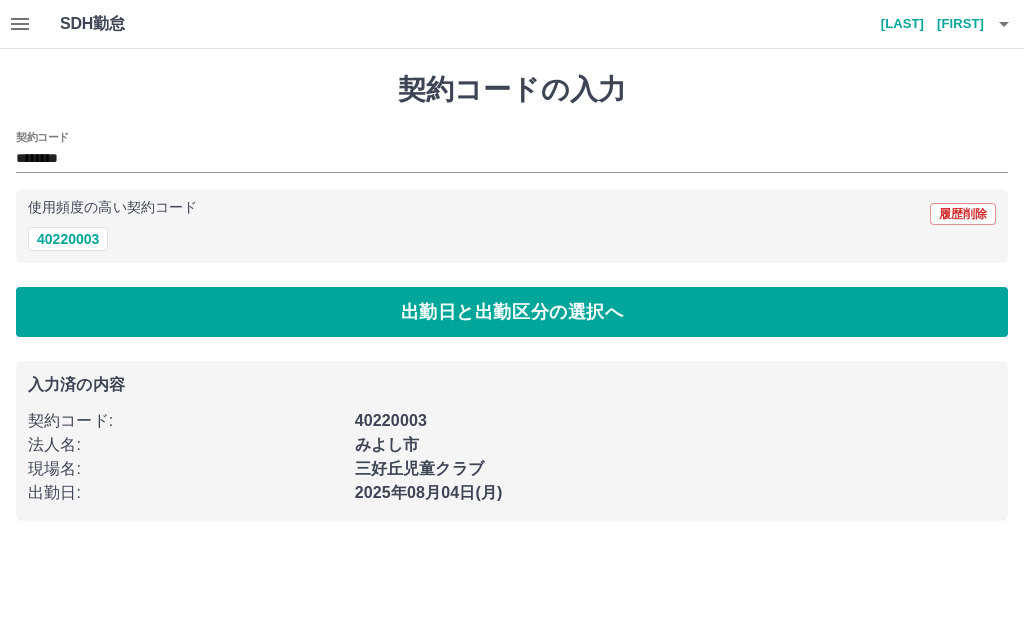 click on "出勤日と出勤区分の選択へ" at bounding box center [512, 312] 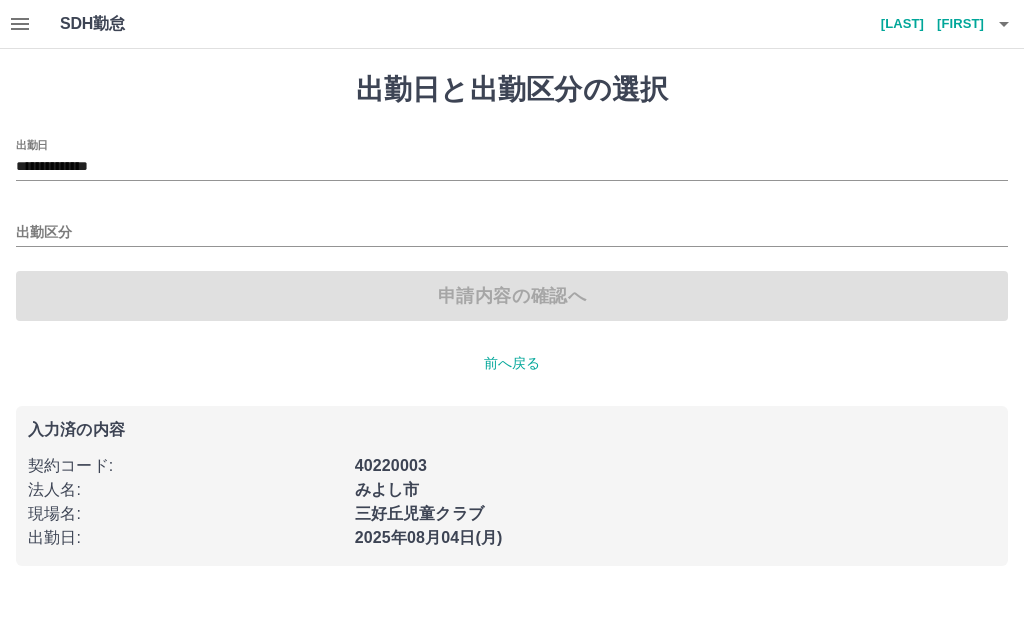 click on "出勤区分" at bounding box center [512, 233] 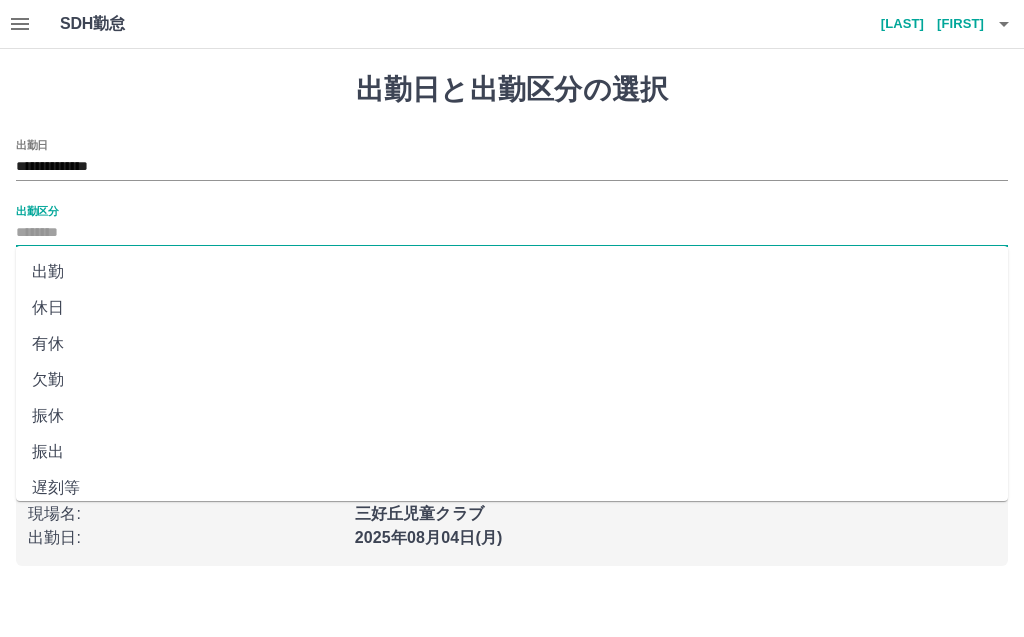 click on "出勤" at bounding box center [512, 272] 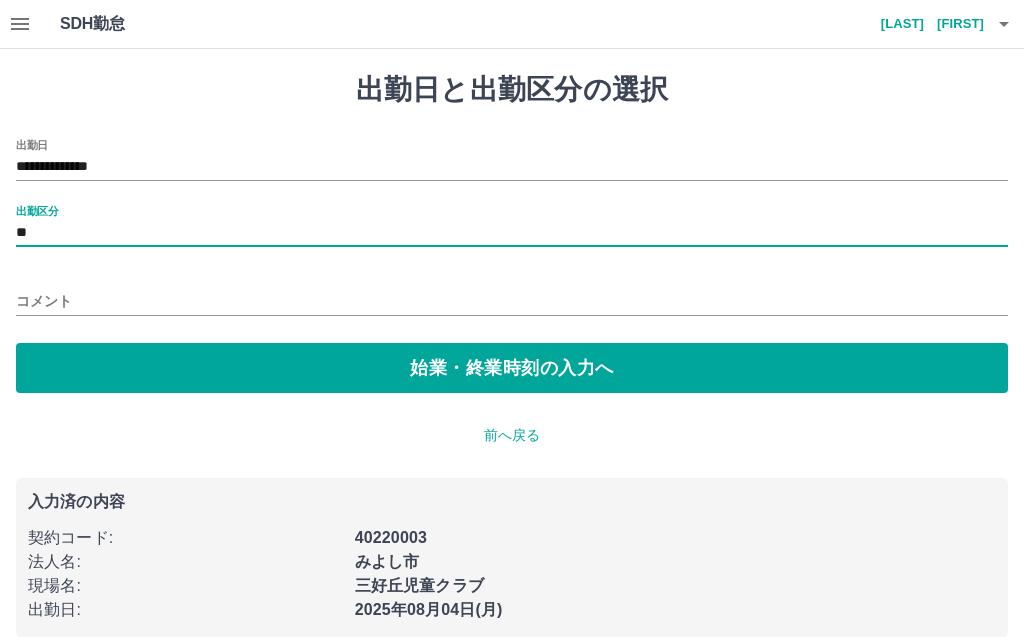 click on "始業・終業時刻の入力へ" at bounding box center (512, 368) 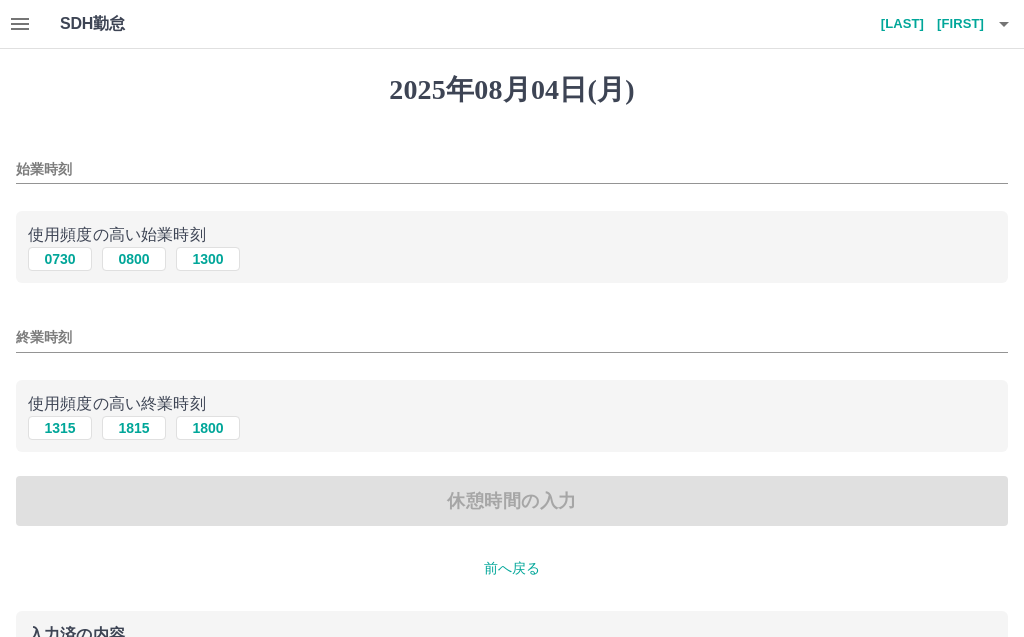 click on "0730" at bounding box center (60, 259) 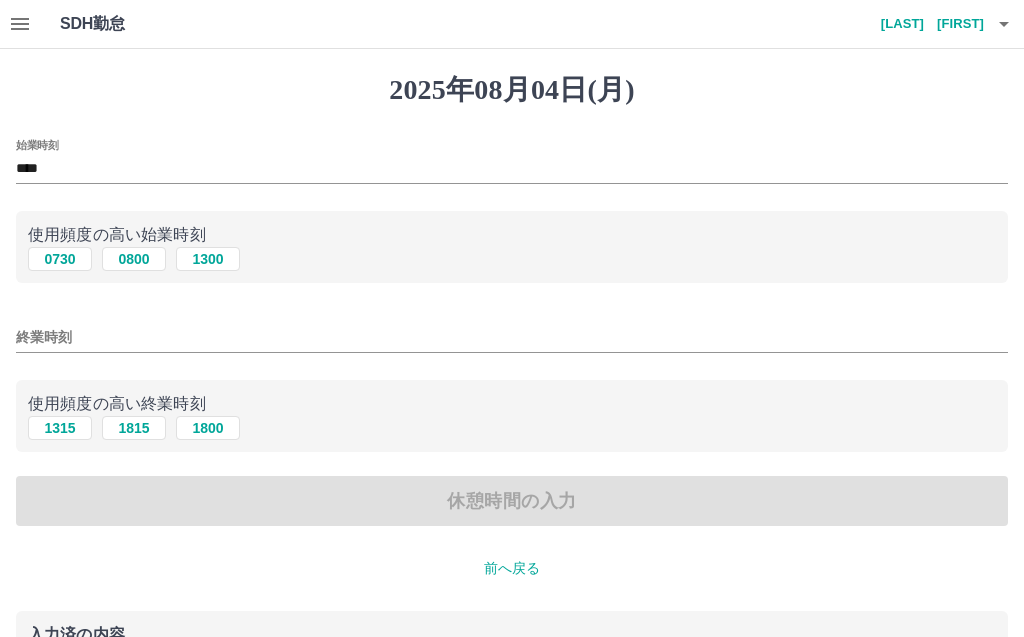 click on "1315" at bounding box center [60, 428] 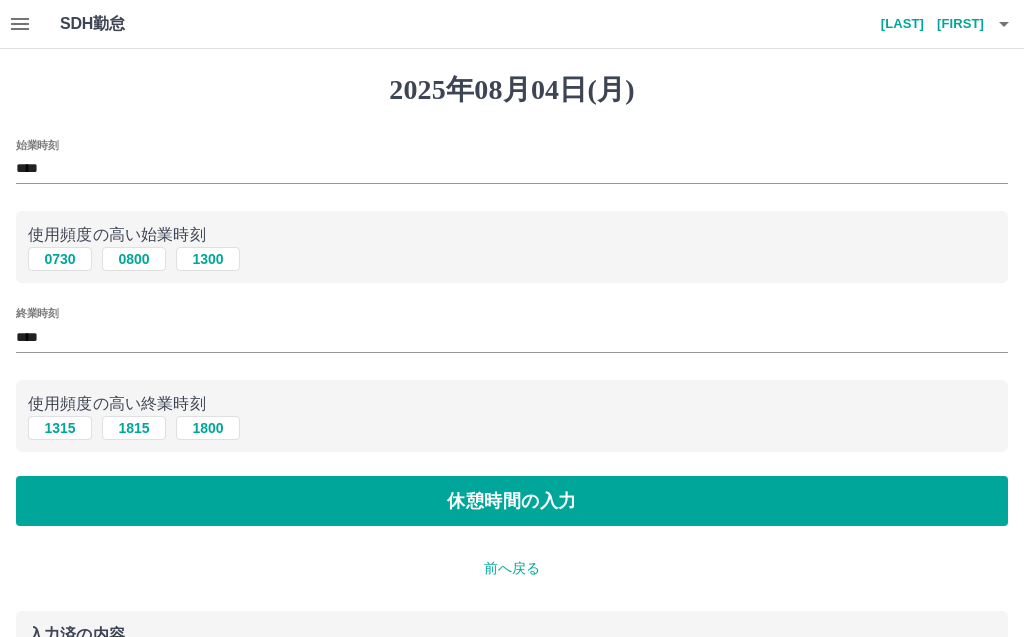 click on "休憩時間の入力" at bounding box center [512, 501] 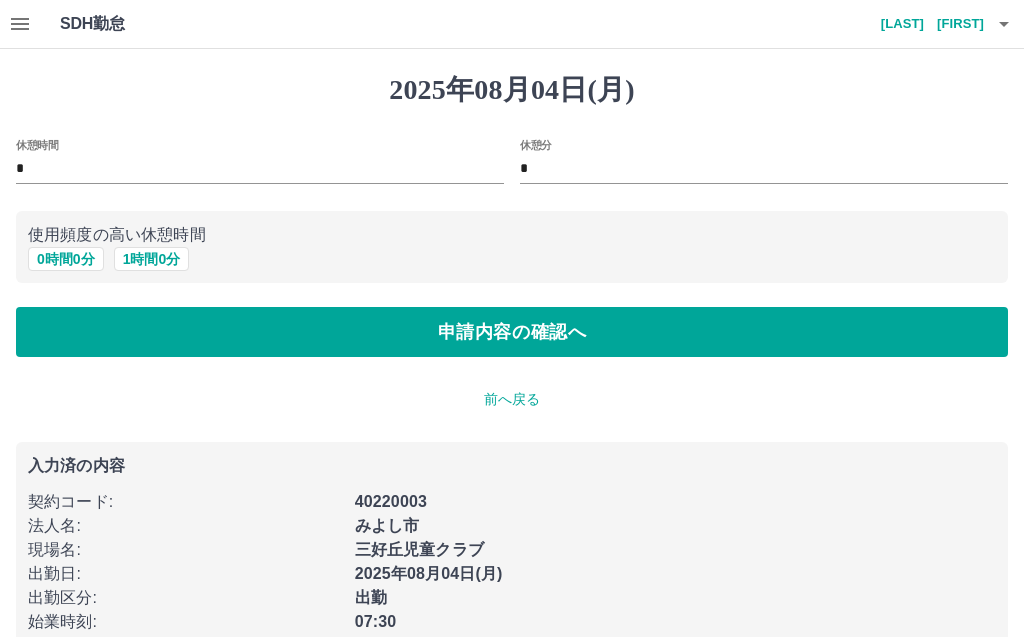 click on "申請内容の確認へ" at bounding box center (512, 332) 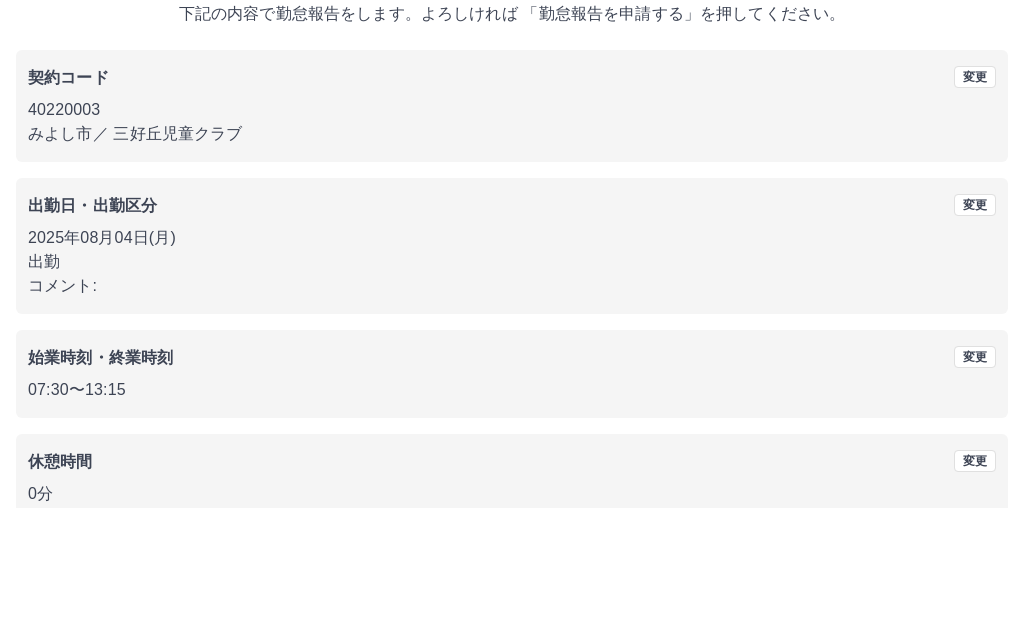 scroll, scrollTop: 30, scrollLeft: 0, axis: vertical 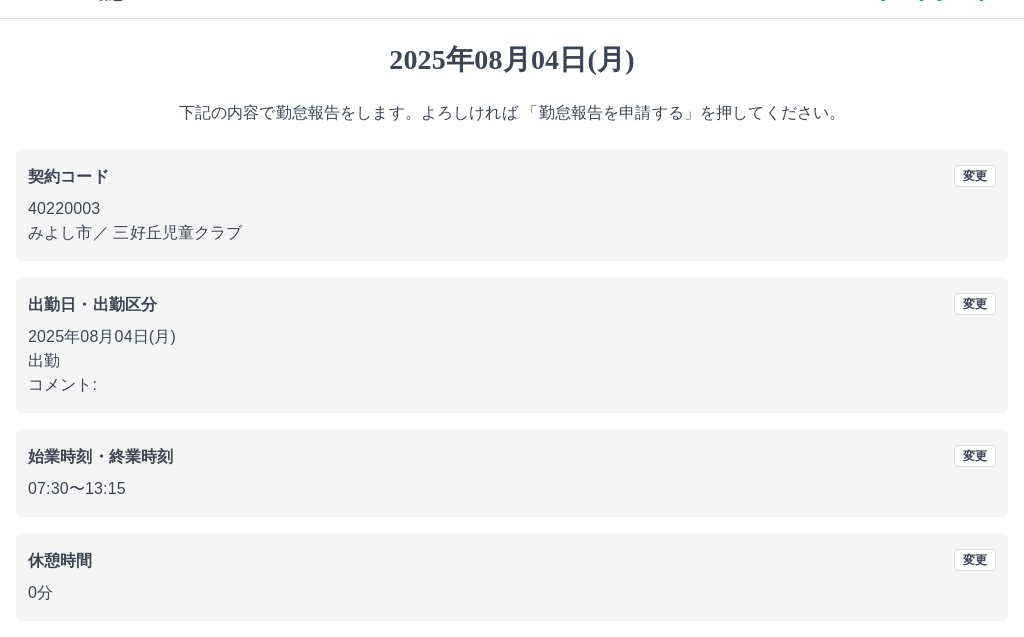 click on "勤怠報告を申請する" at bounding box center [512, 670] 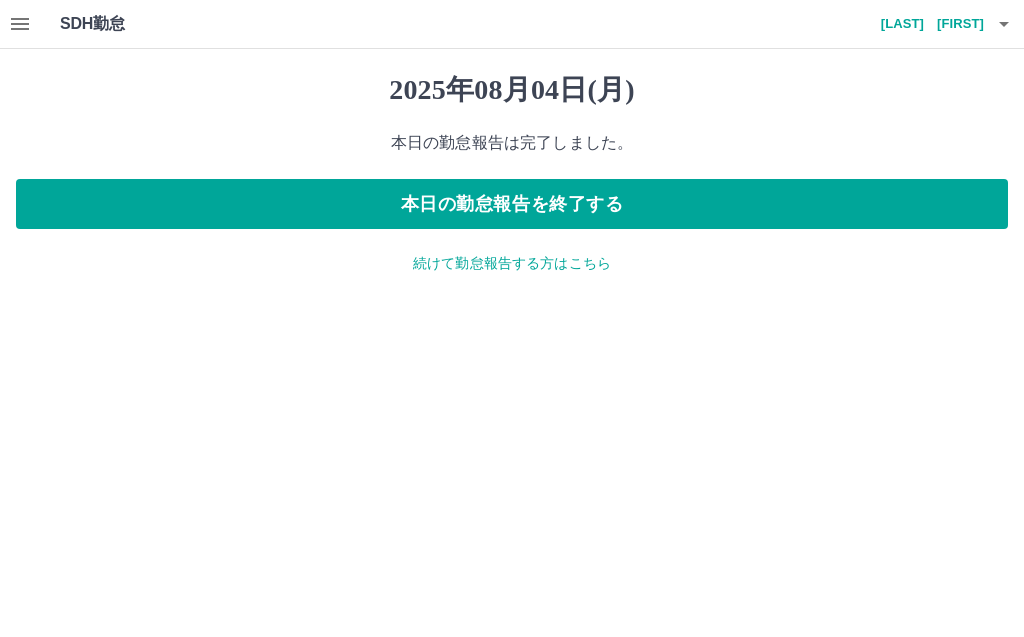 click on "本日の勤怠報告を終了する" at bounding box center (512, 204) 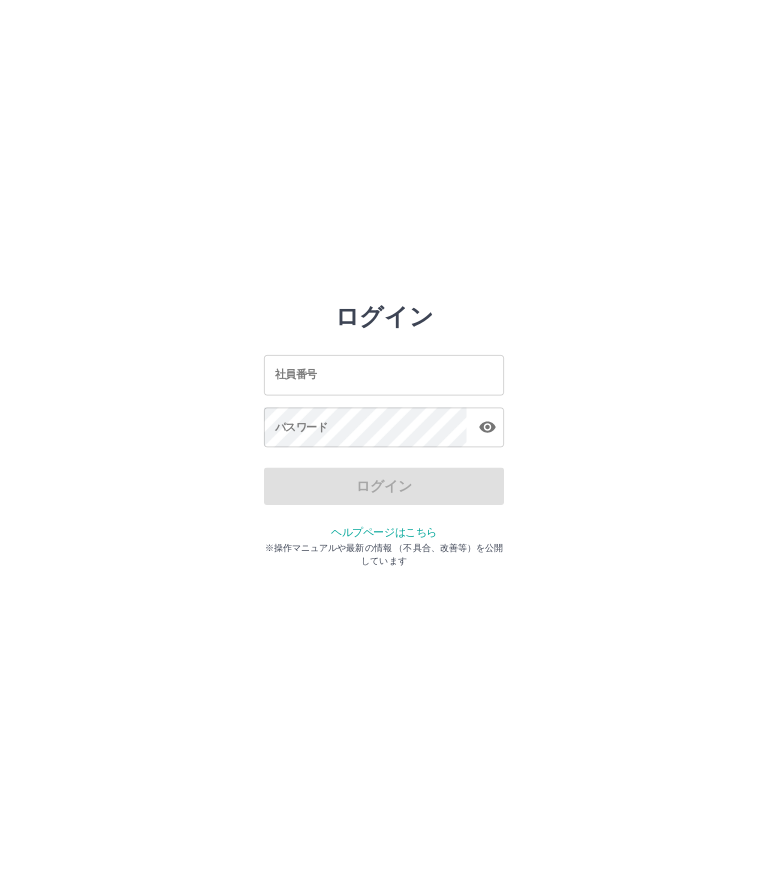 scroll, scrollTop: 0, scrollLeft: 0, axis: both 